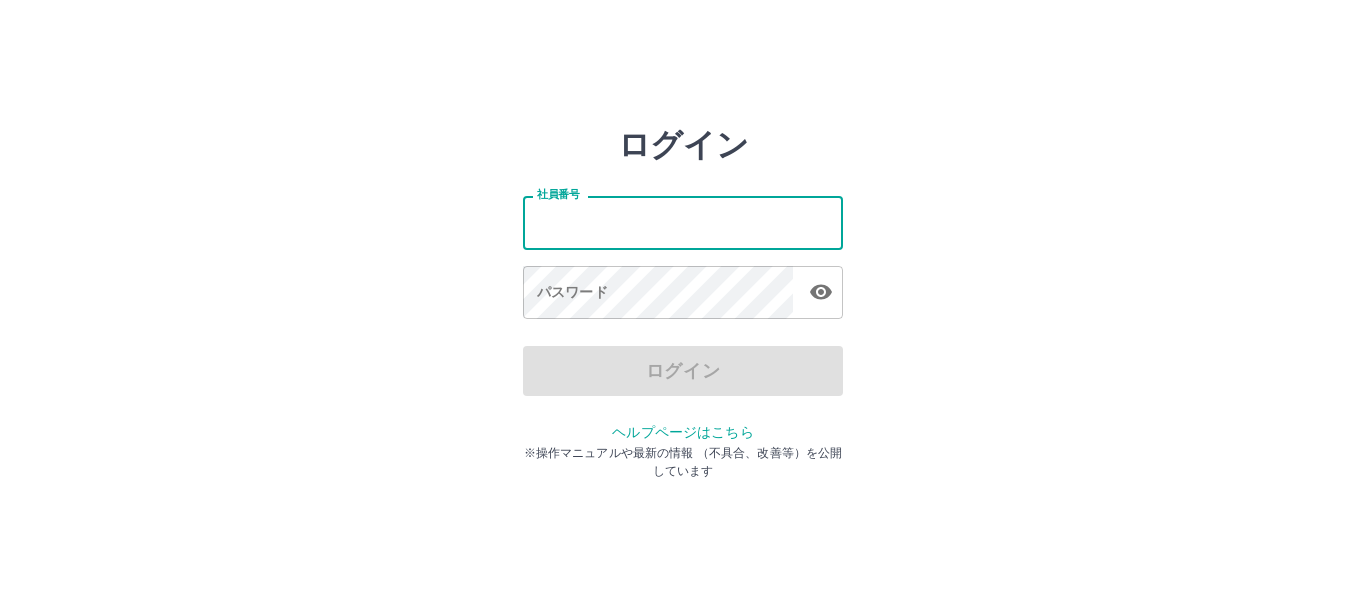 scroll, scrollTop: 0, scrollLeft: 0, axis: both 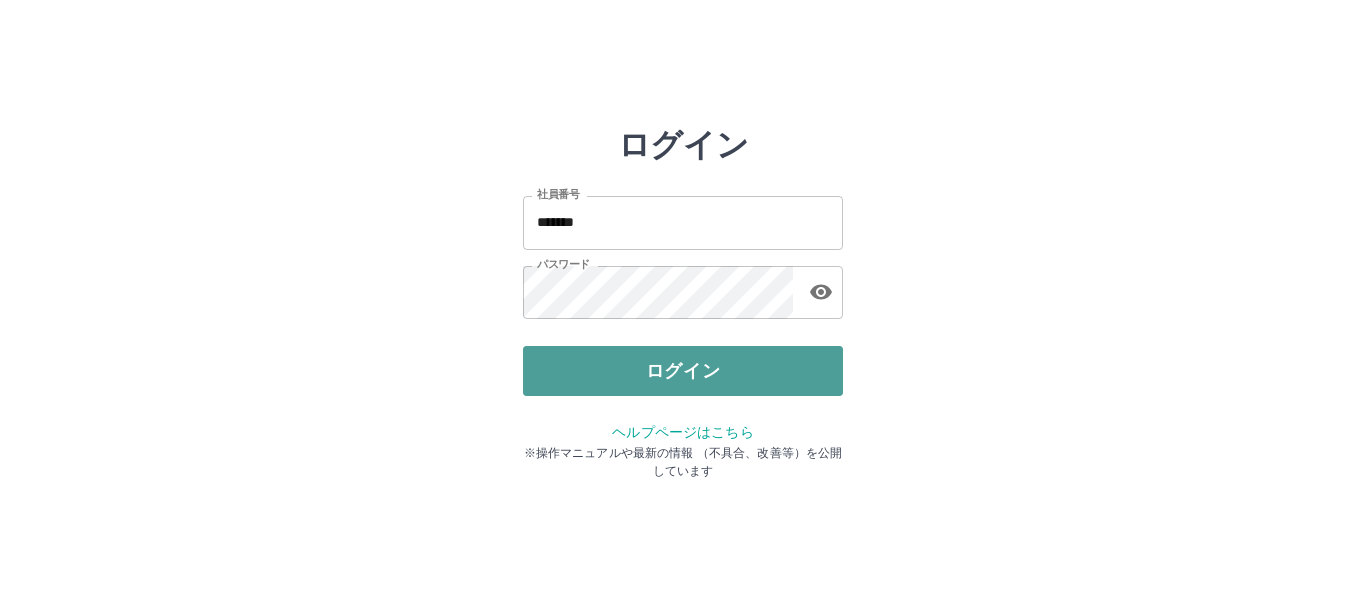 click on "ログイン" at bounding box center (683, 371) 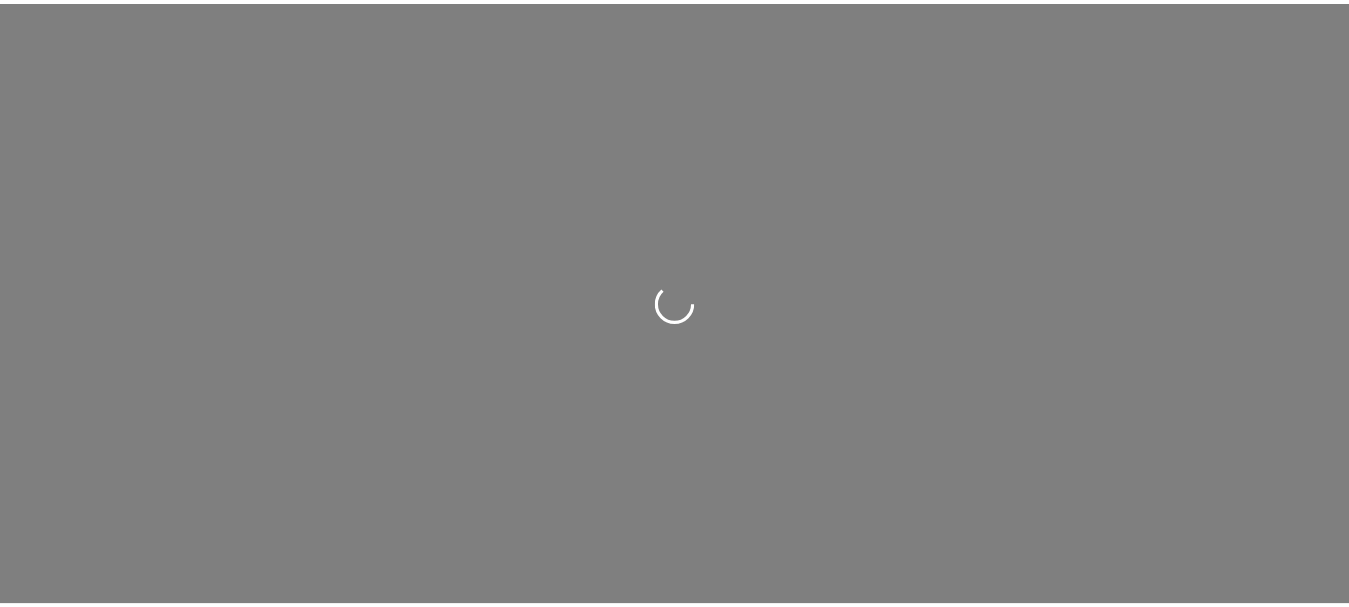 scroll, scrollTop: 0, scrollLeft: 0, axis: both 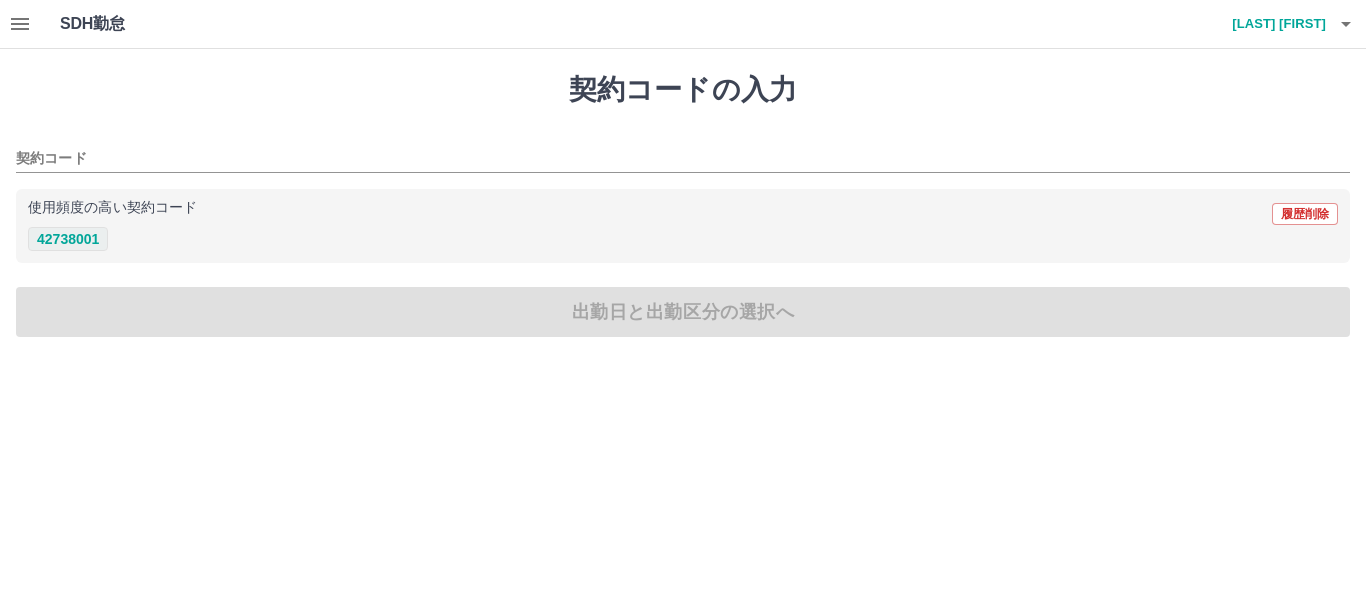 click on "42738001" at bounding box center (68, 239) 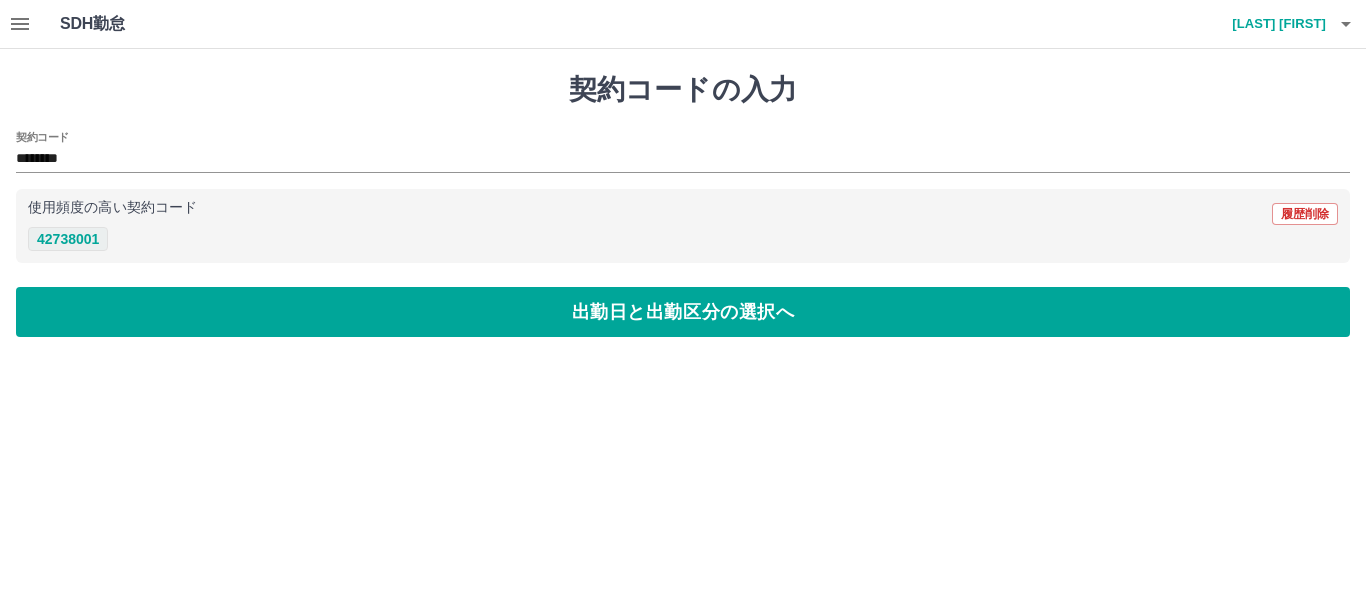 type on "********" 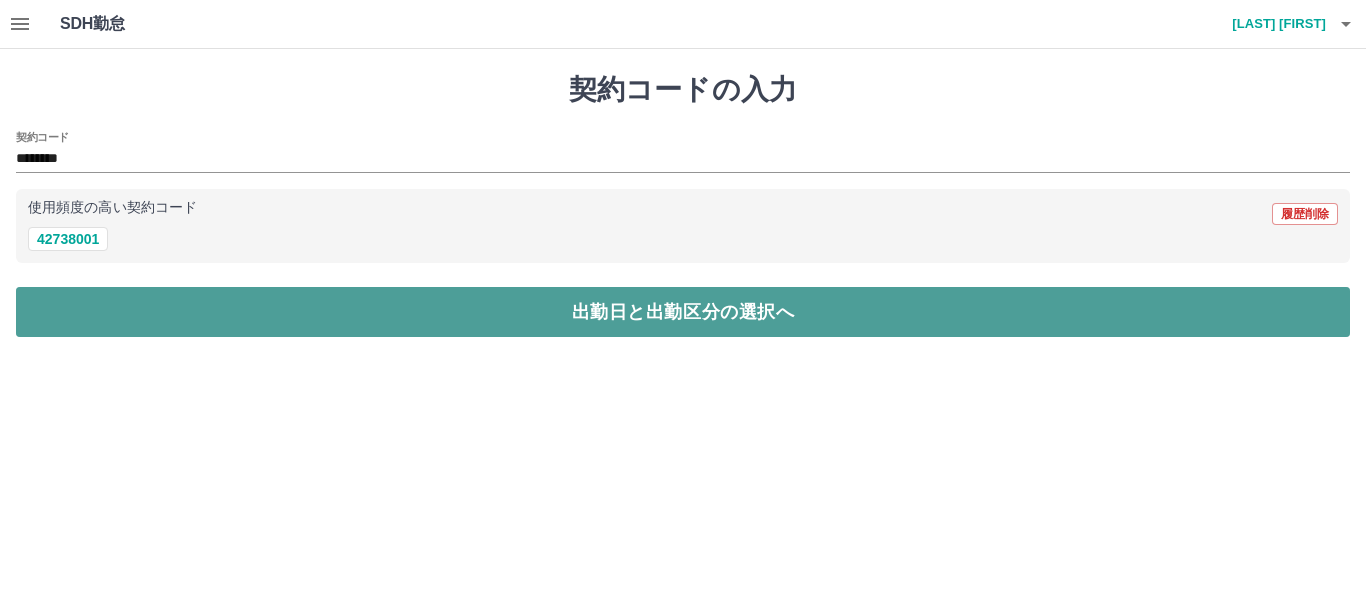 click on "出勤日と出勤区分の選択へ" at bounding box center [683, 312] 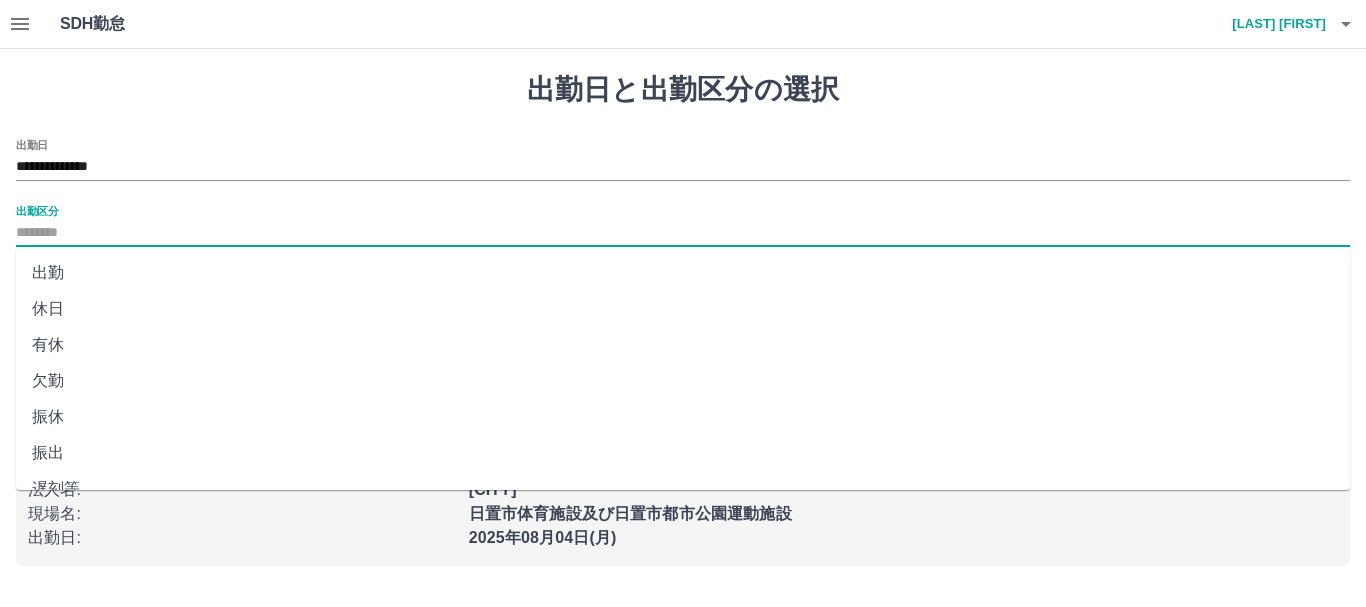 click on "出勤区分" at bounding box center [683, 233] 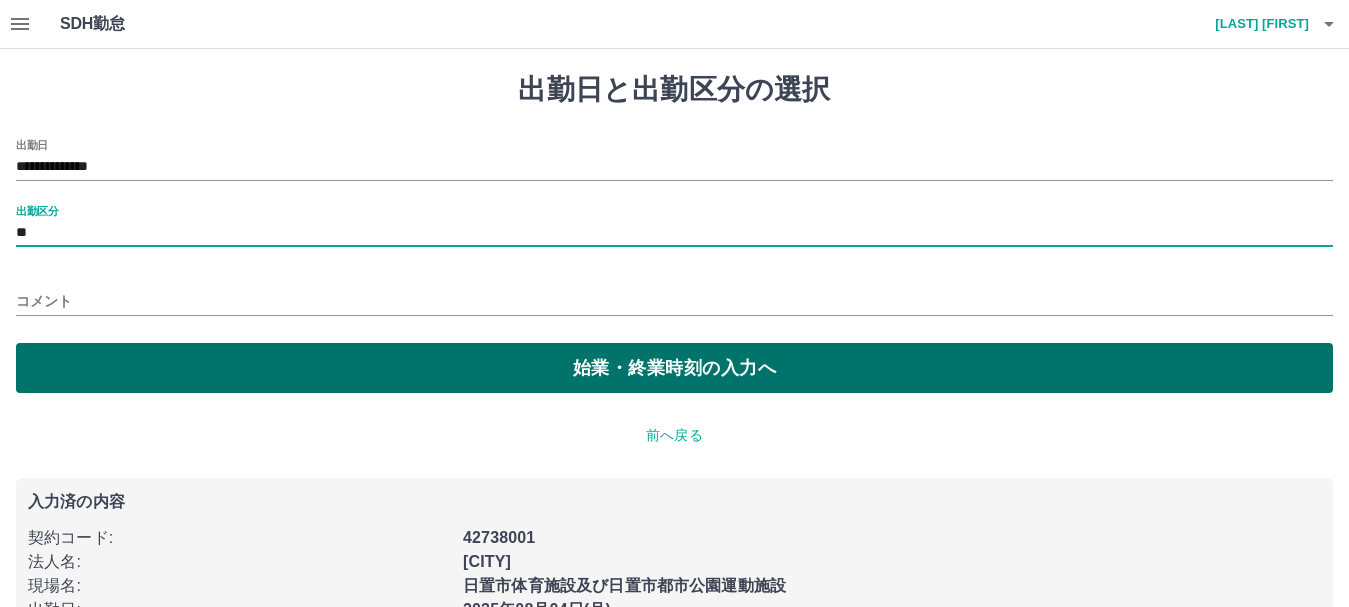 click on "始業・終業時刻の入力へ" at bounding box center (674, 368) 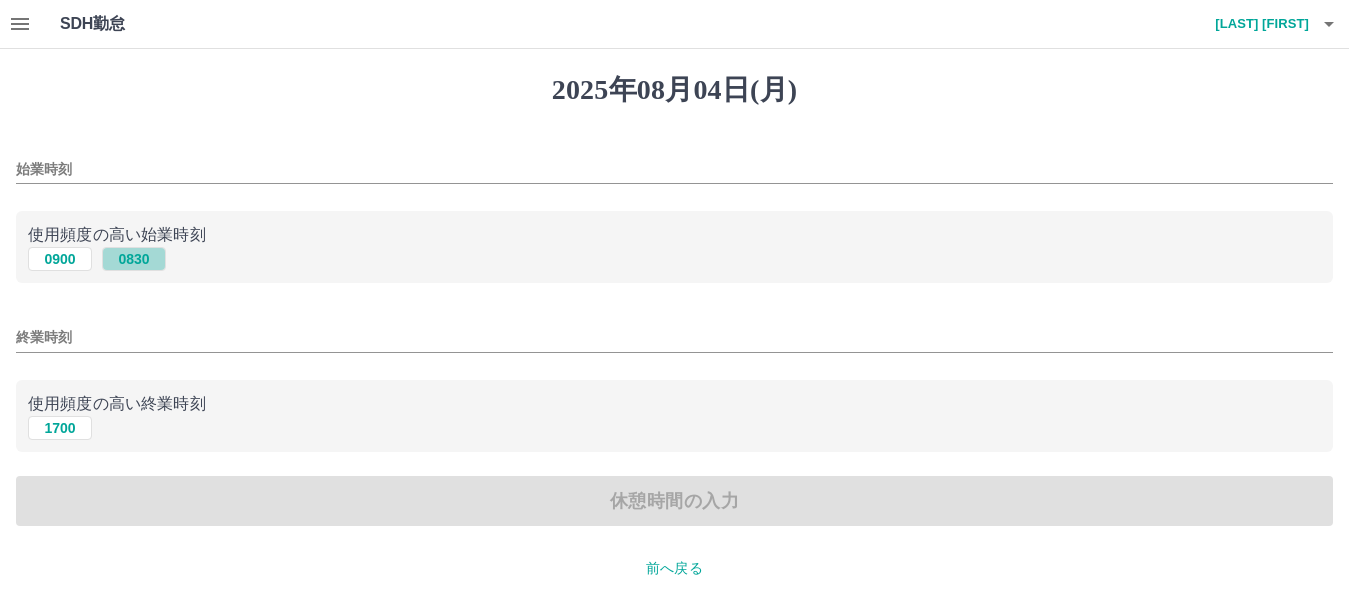 click on "0830" at bounding box center [134, 259] 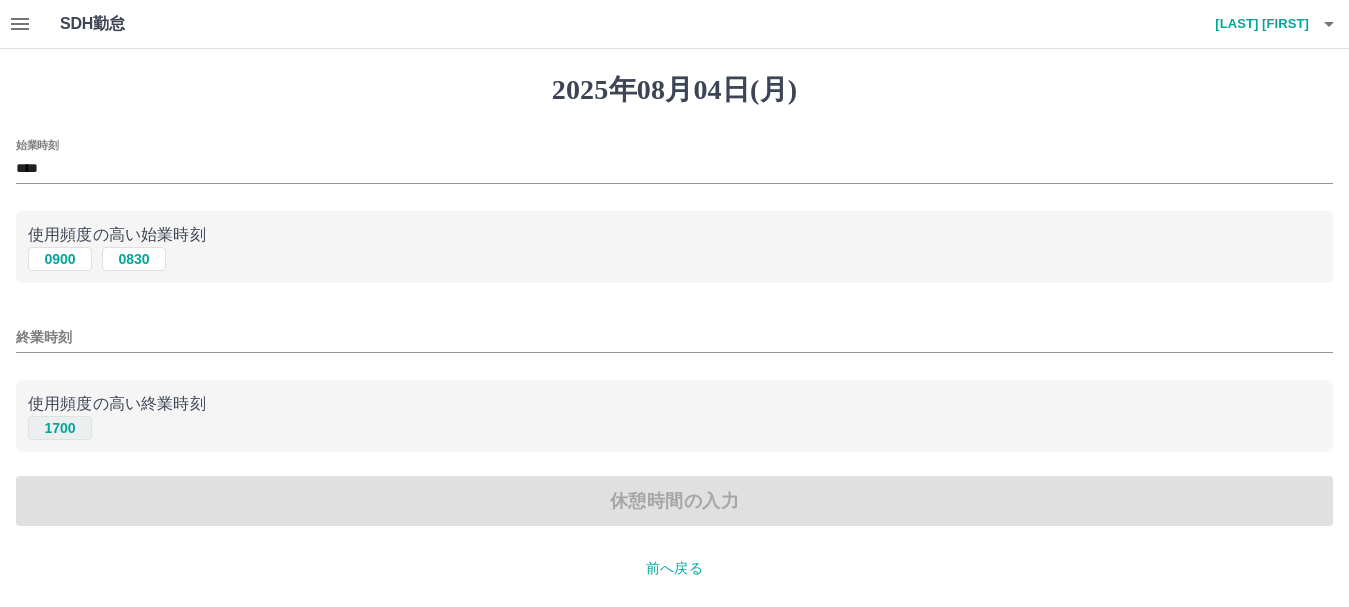 click on "1700" at bounding box center (60, 428) 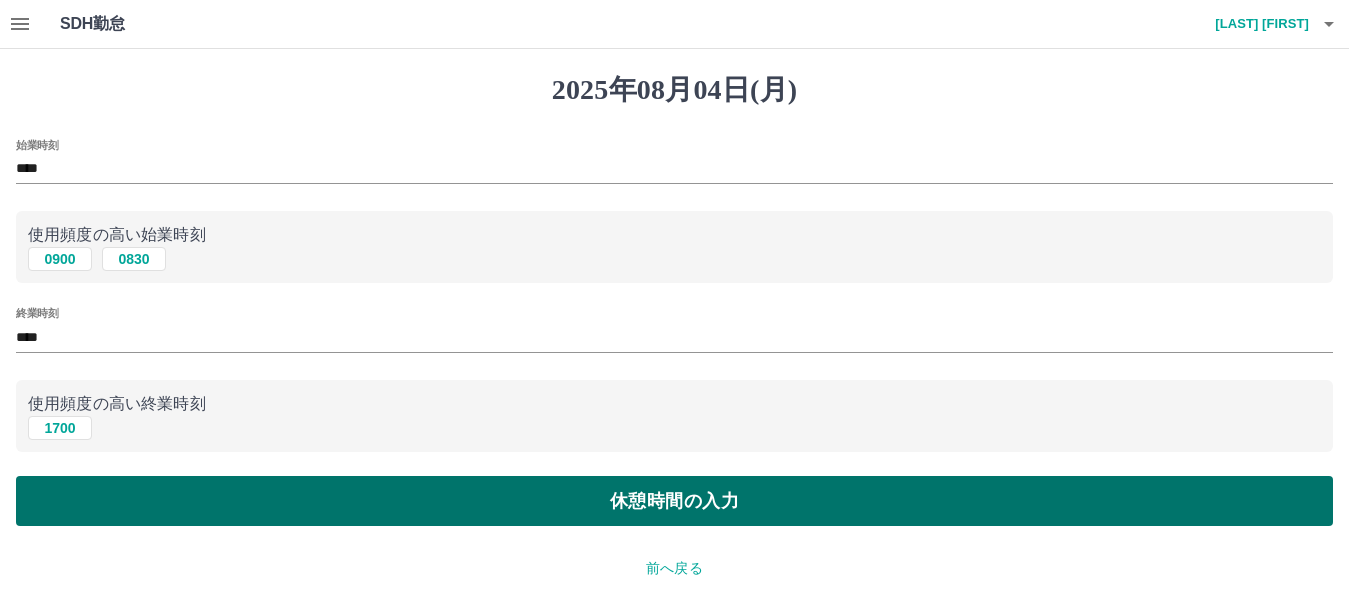 click on "休憩時間の入力" at bounding box center [674, 501] 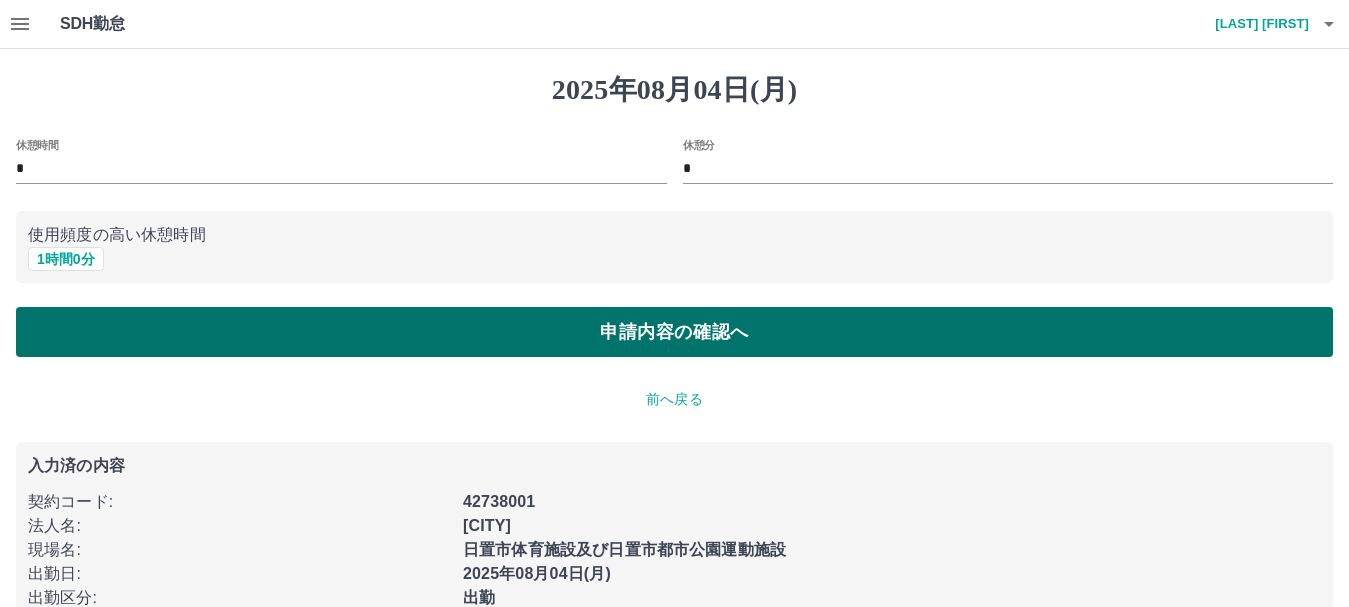 click on "申請内容の確認へ" at bounding box center [674, 332] 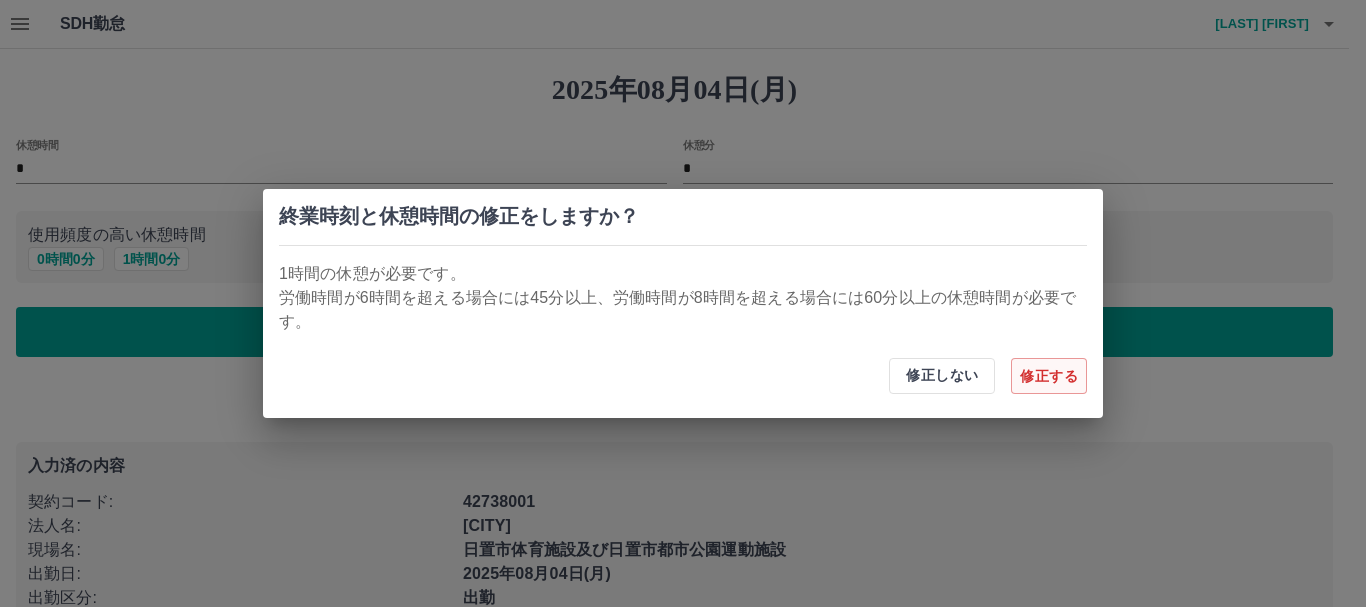 click on "修正する" at bounding box center (1049, 376) 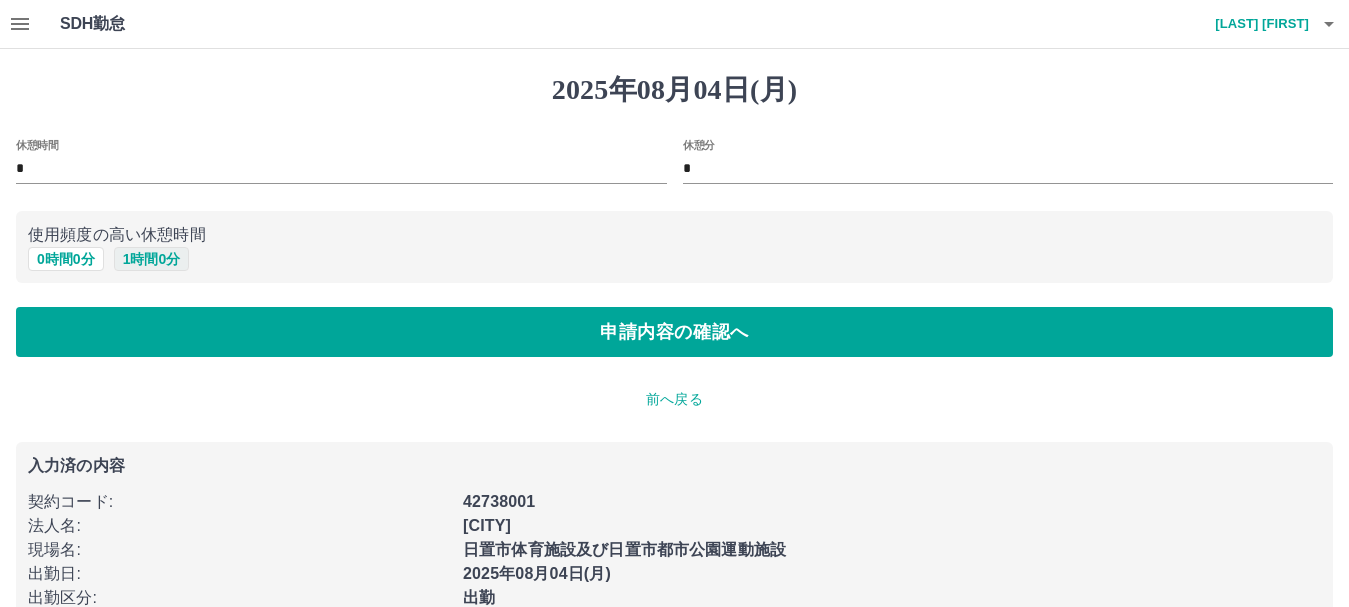 click on "1 時間 0 分" at bounding box center [152, 259] 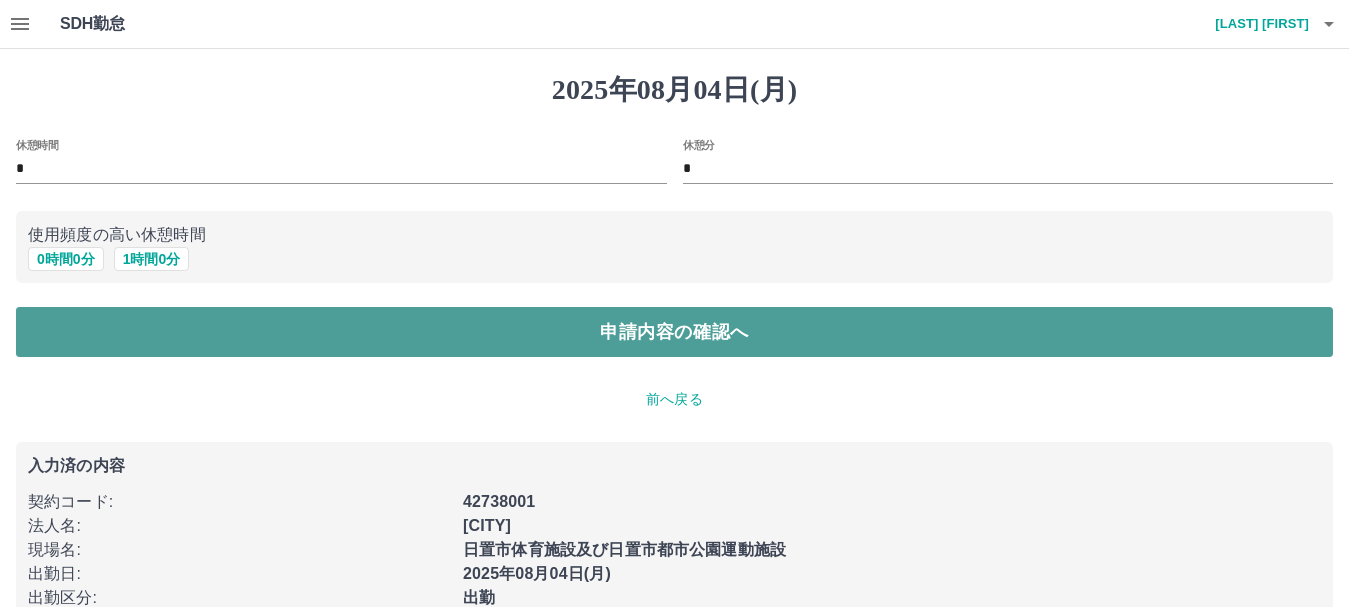 click on "申請内容の確認へ" at bounding box center (674, 332) 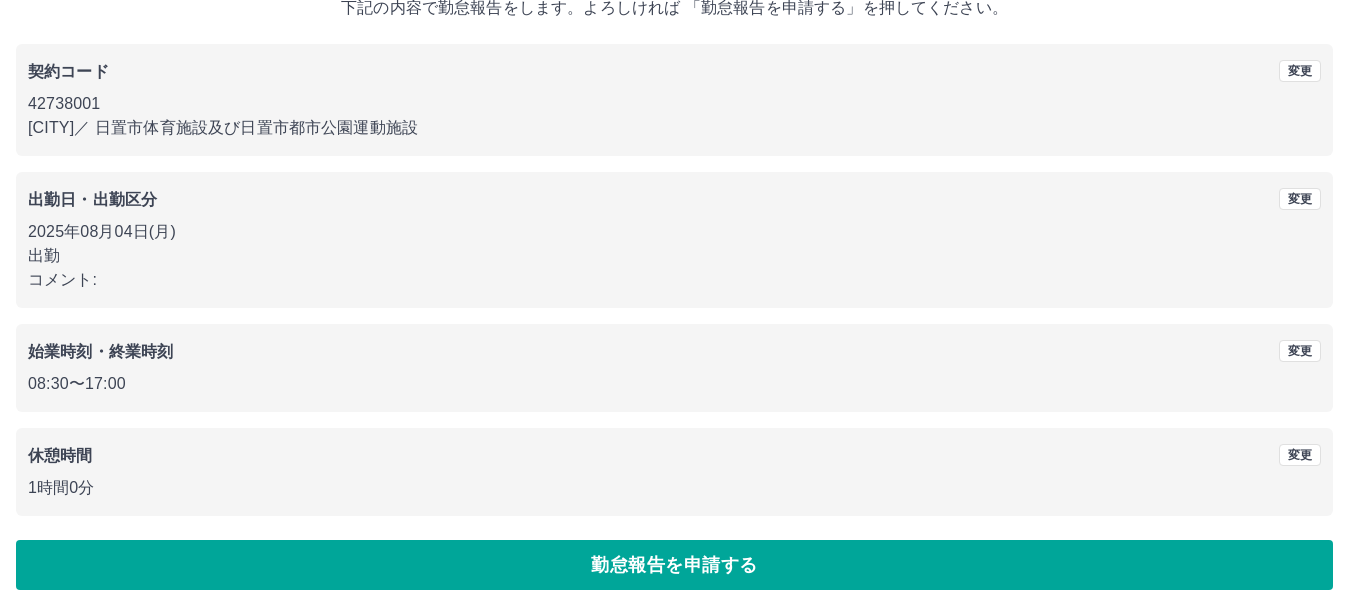 scroll, scrollTop: 142, scrollLeft: 0, axis: vertical 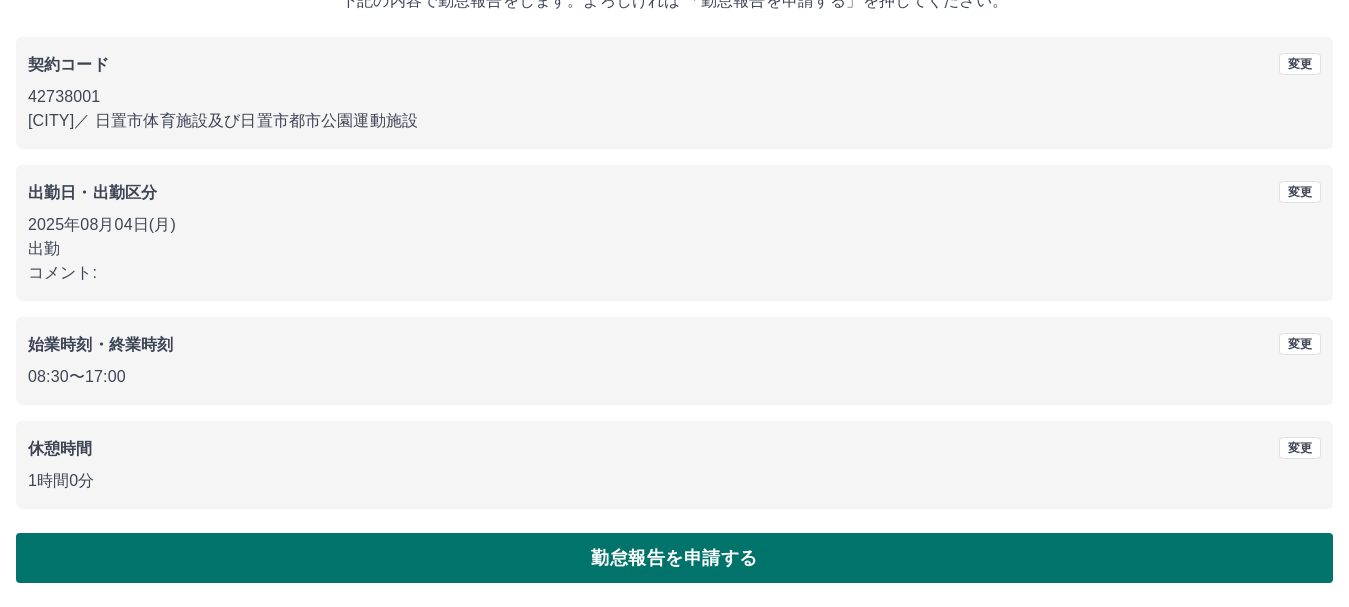 click on "勤怠報告を申請する" at bounding box center [674, 558] 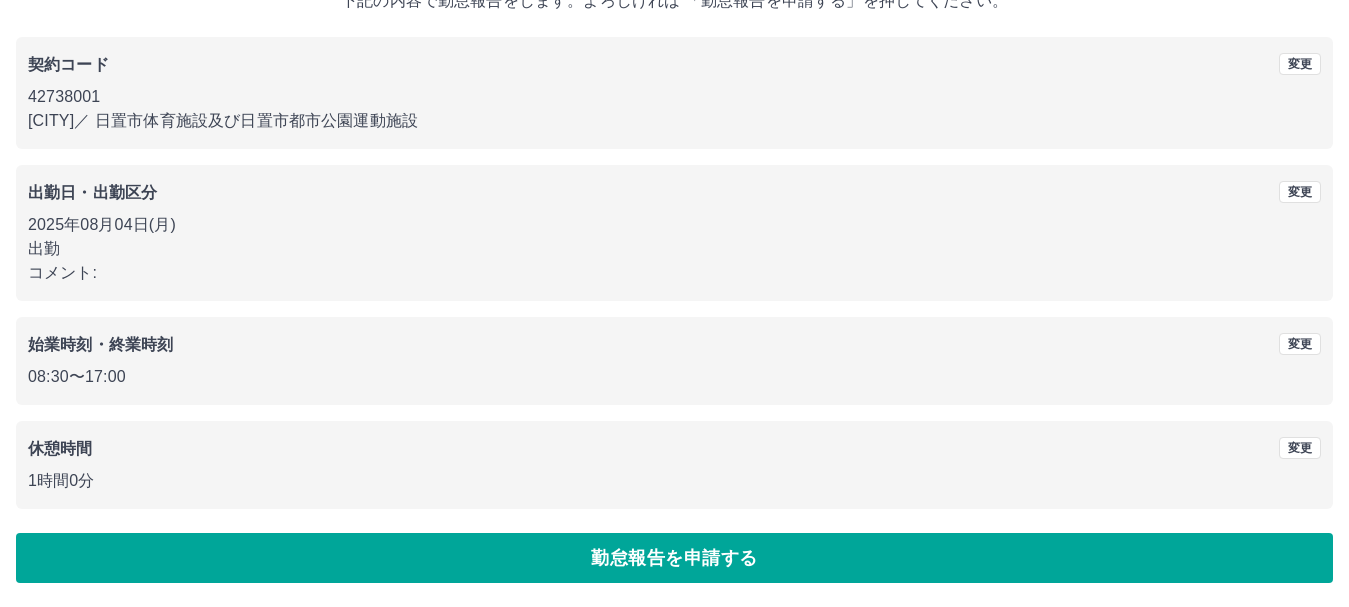 scroll, scrollTop: 0, scrollLeft: 0, axis: both 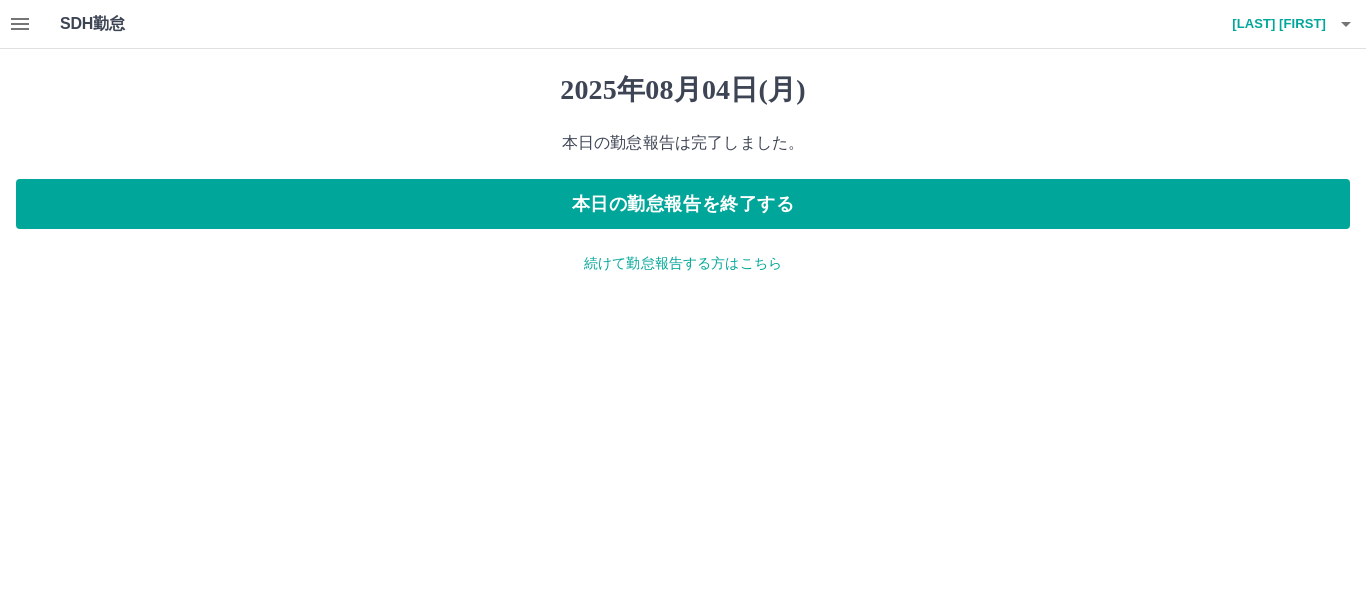 click on "続けて勤怠報告する方はこちら" at bounding box center (683, 263) 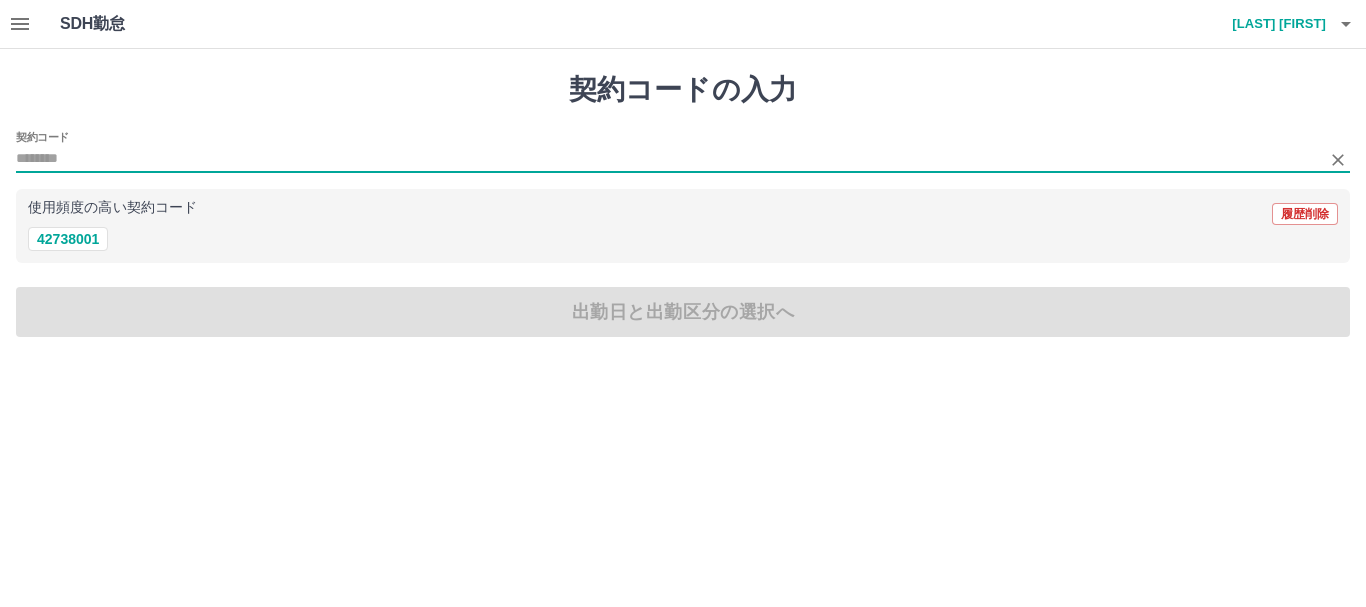 click on "契約コード" at bounding box center [668, 159] 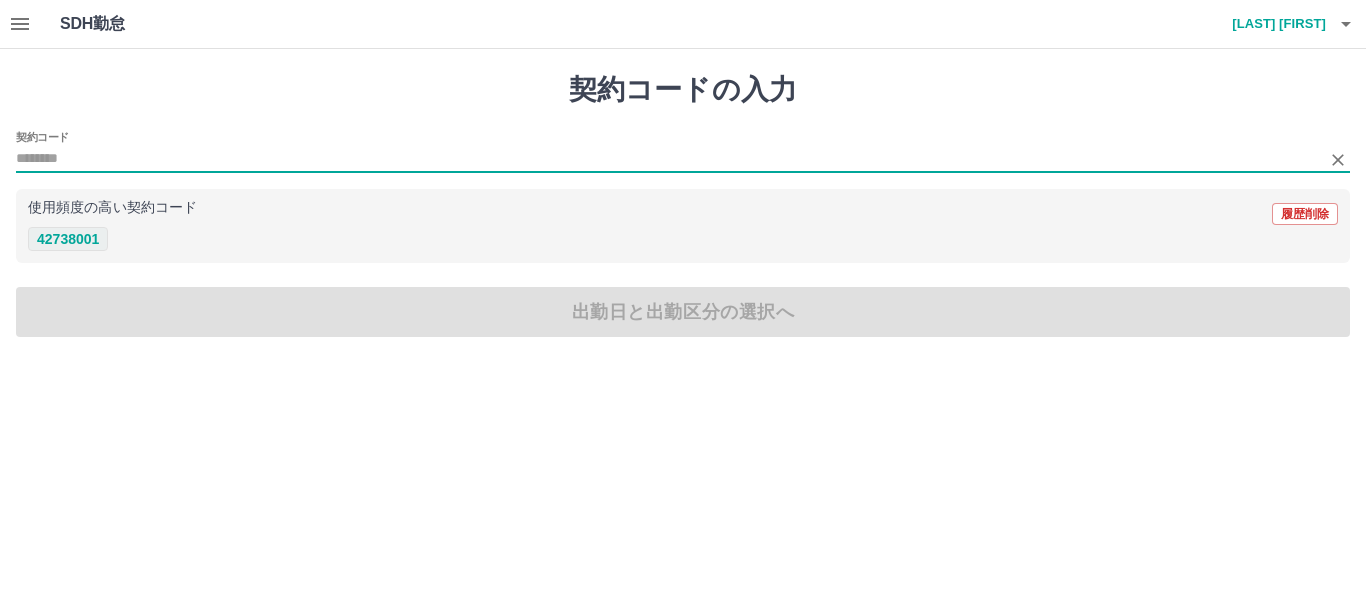 click on "42738001" at bounding box center [68, 239] 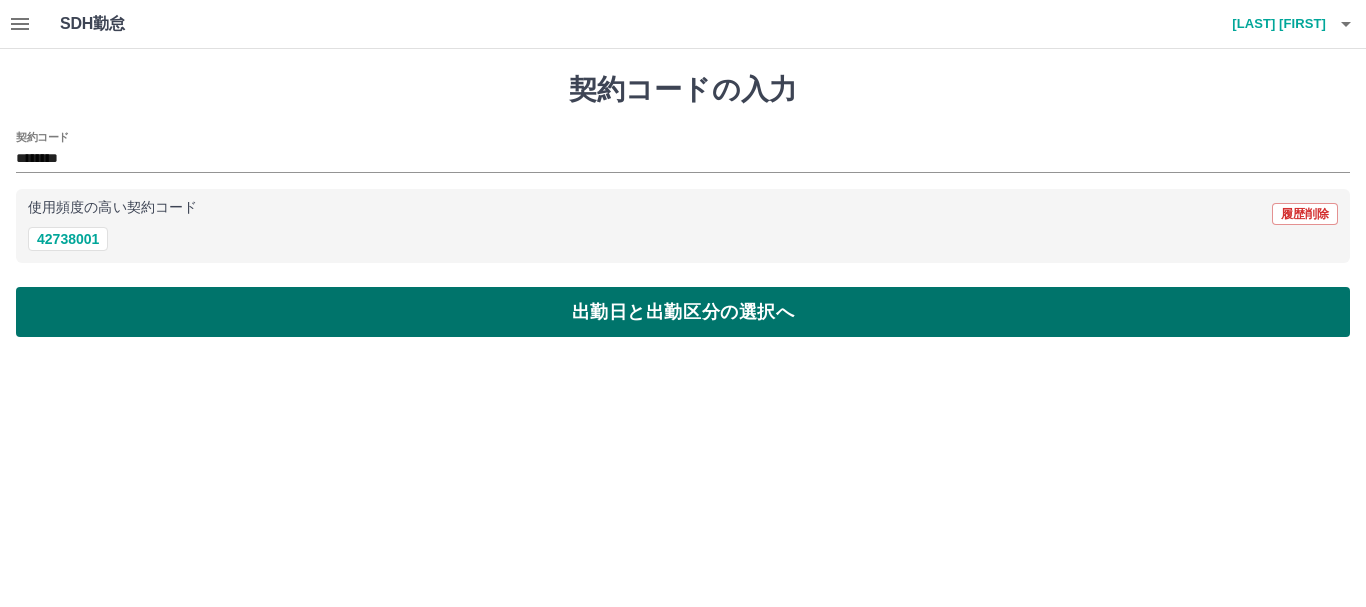 click on "出勤日と出勤区分の選択へ" at bounding box center (683, 312) 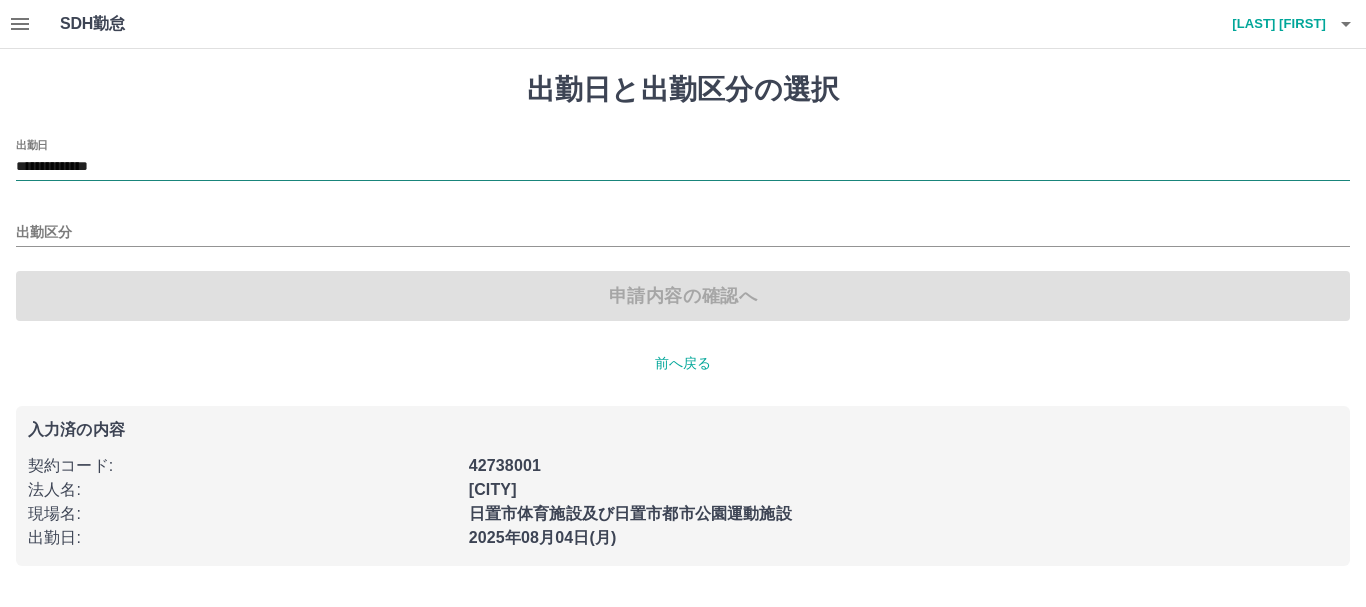 click on "**********" at bounding box center [683, 167] 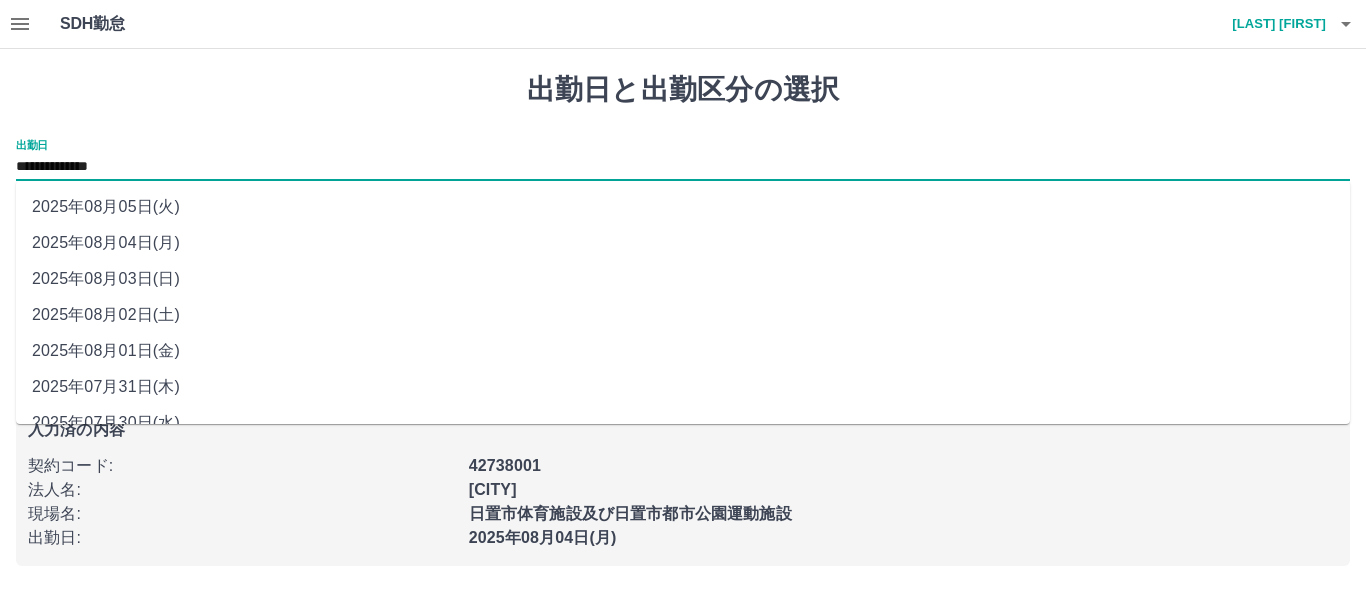 click on "2025年08月03日(日)" at bounding box center (683, 279) 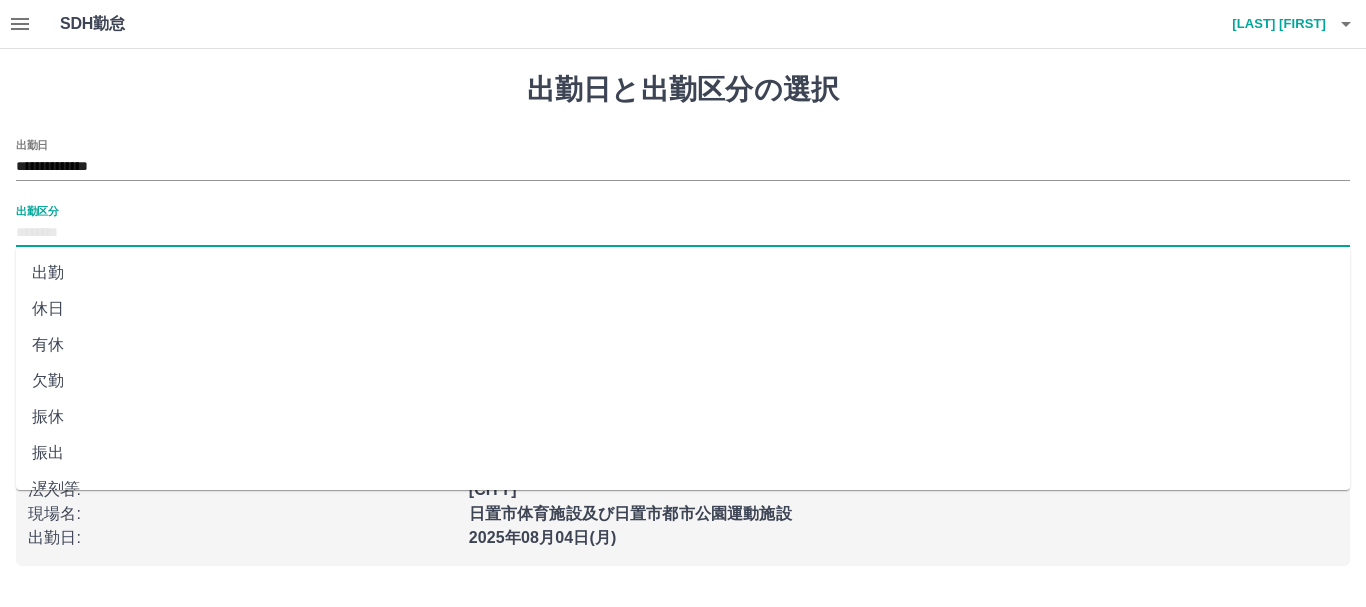 click on "出勤区分" at bounding box center (683, 233) 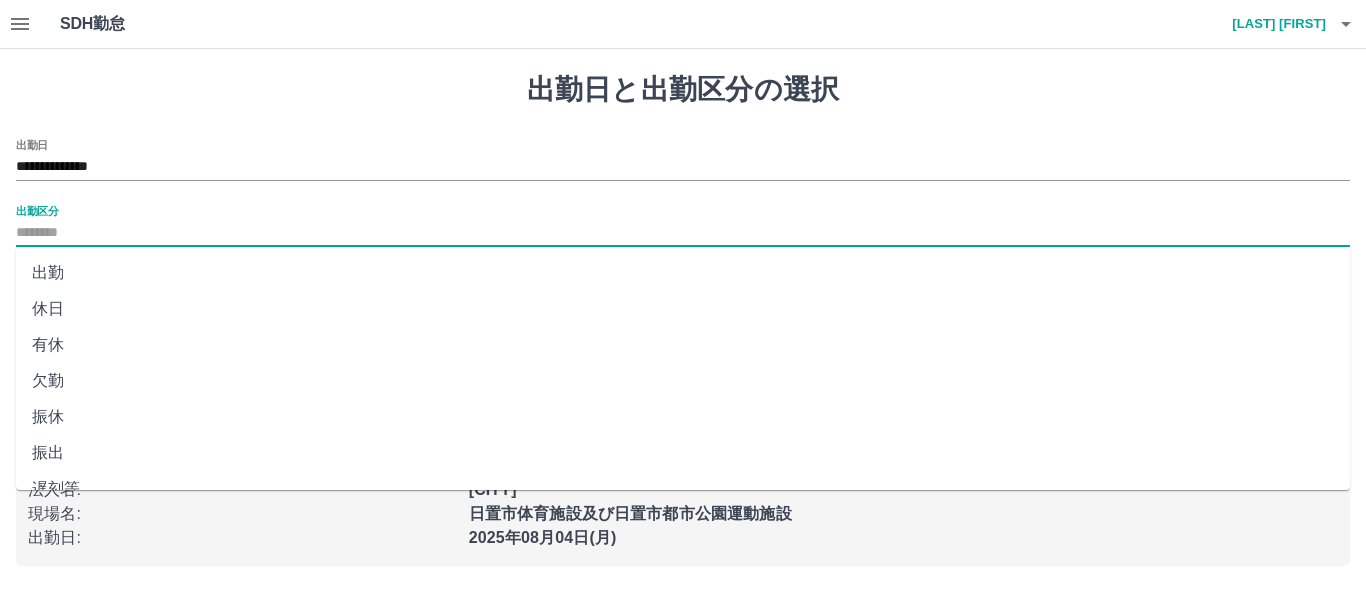 click on "休日" at bounding box center (683, 309) 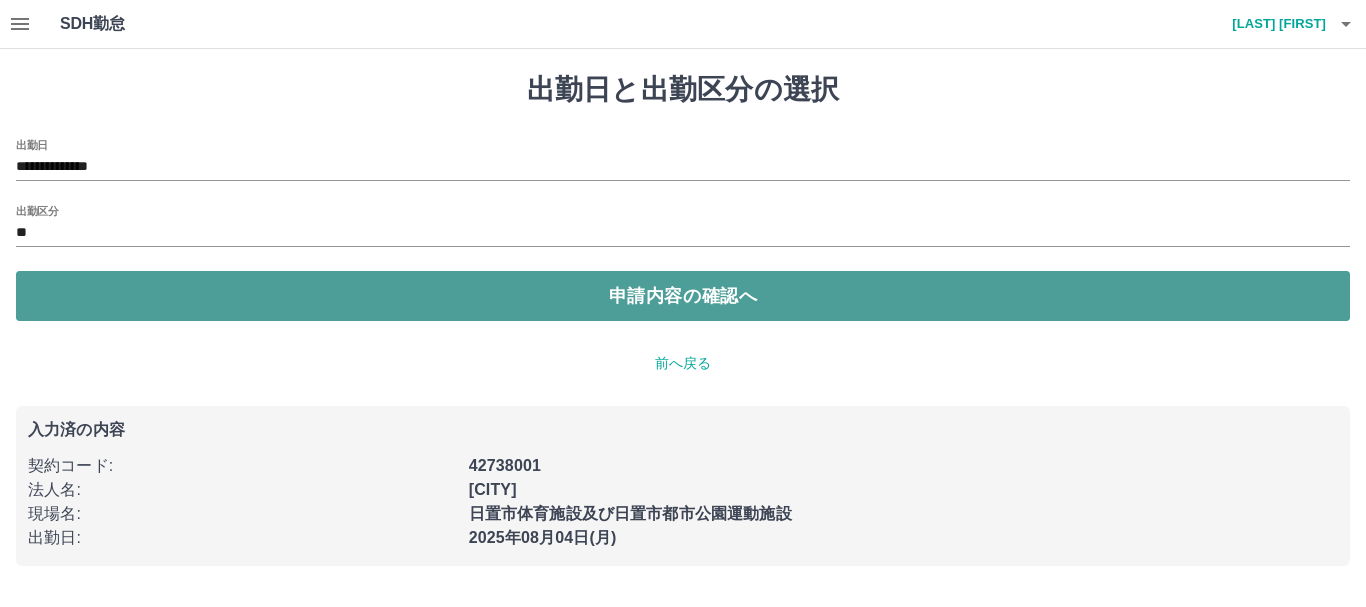 click on "申請内容の確認へ" at bounding box center [683, 296] 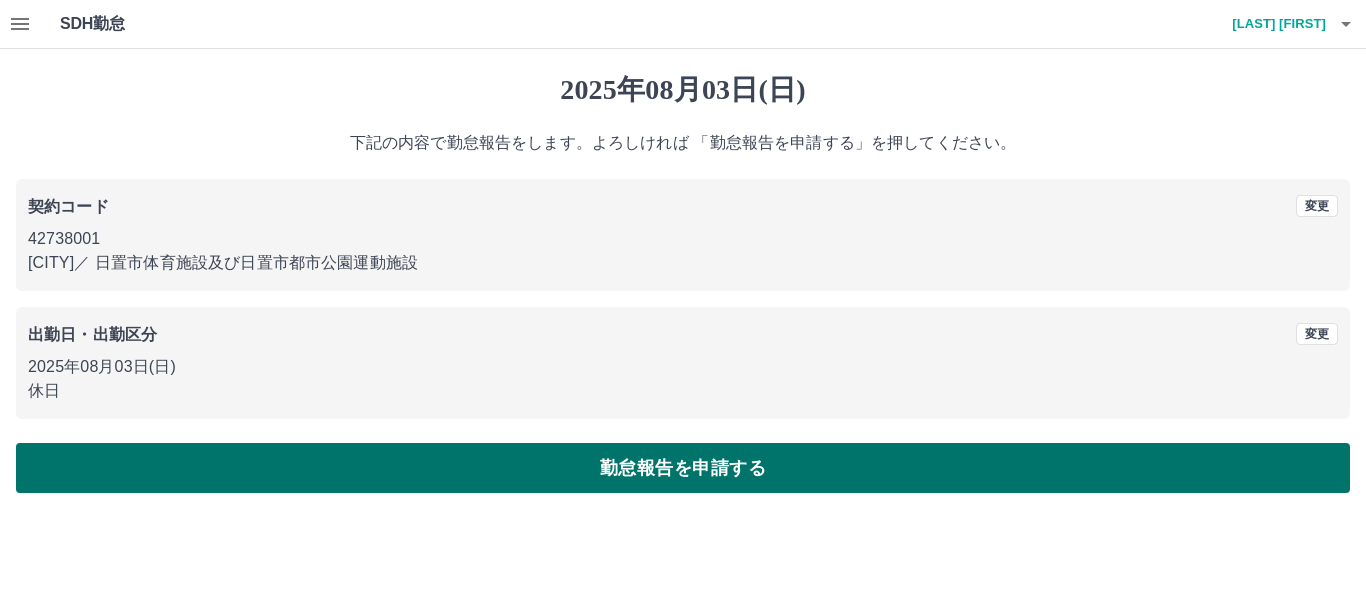 click on "勤怠報告を申請する" at bounding box center (683, 468) 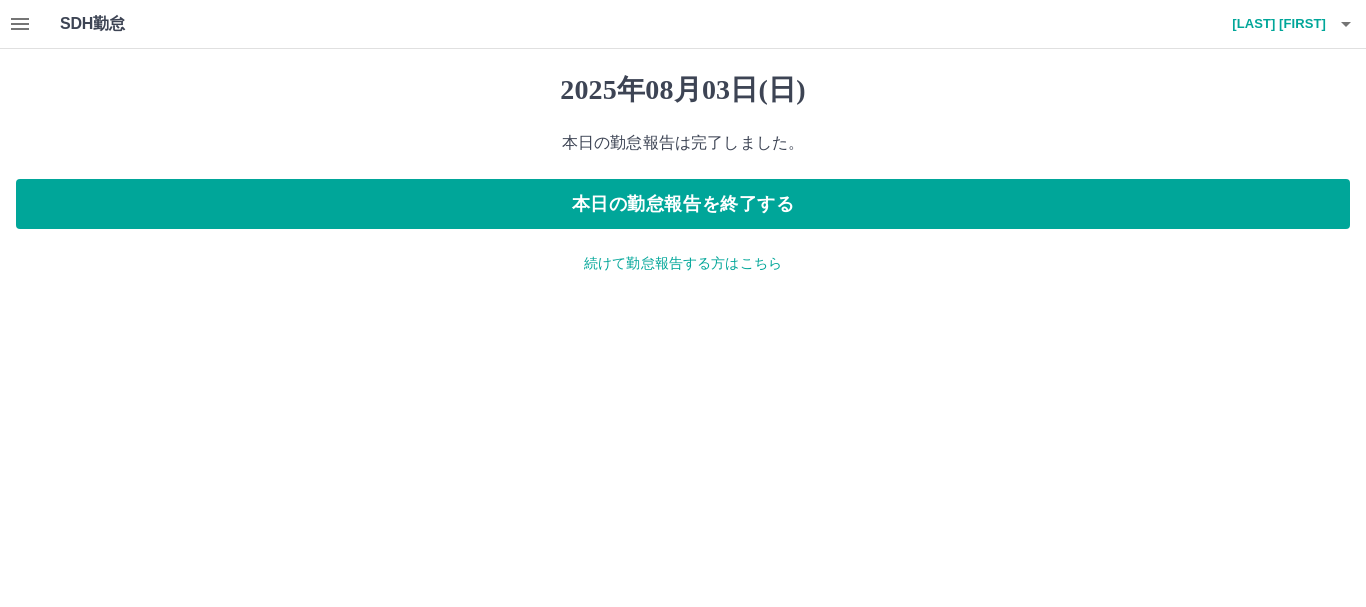 click on "続けて勤怠報告する方はこちら" at bounding box center [683, 263] 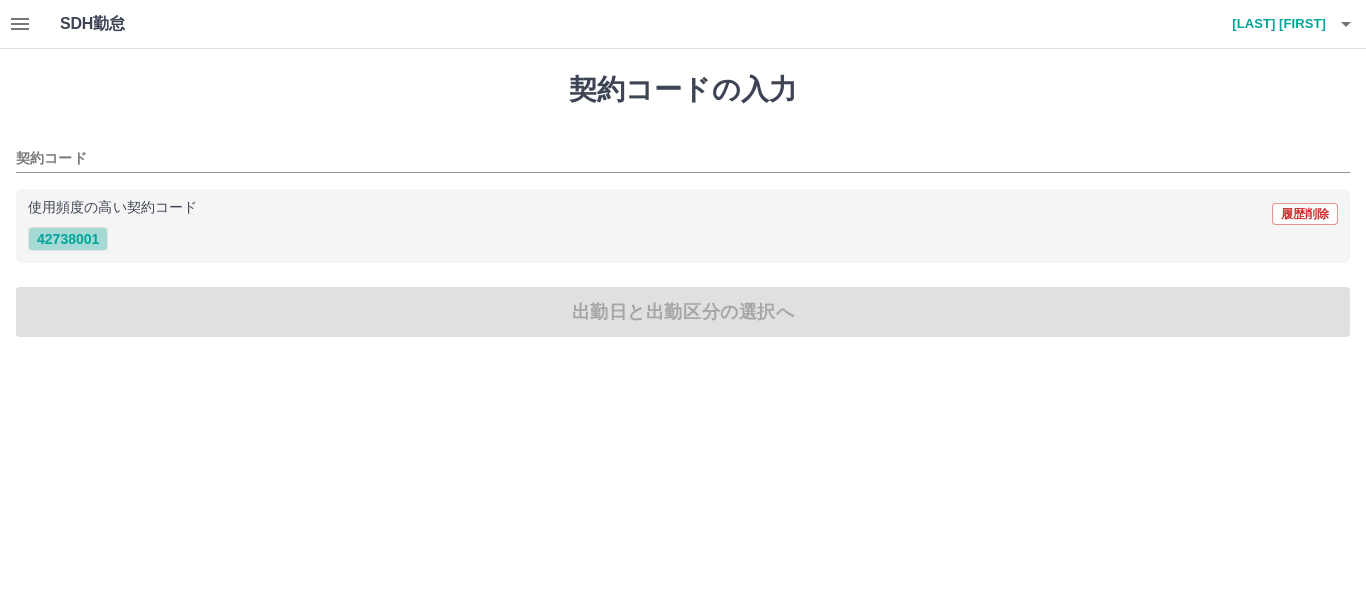 click on "42738001" at bounding box center [68, 239] 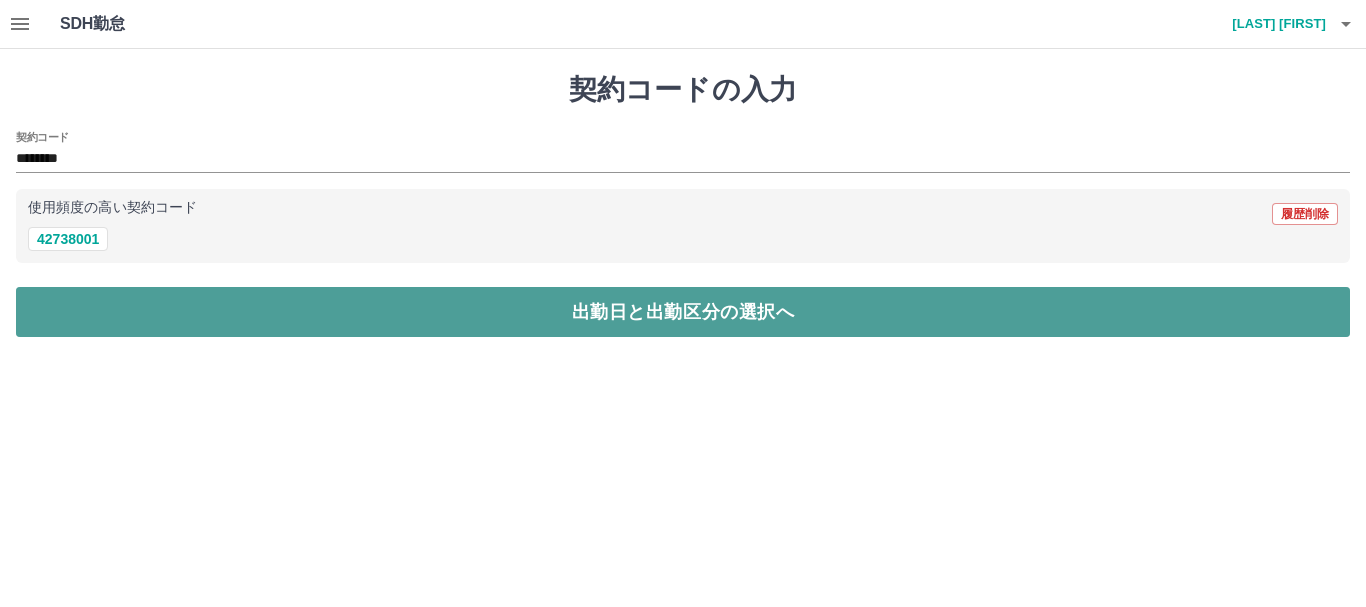 click on "出勤日と出勤区分の選択へ" at bounding box center [683, 312] 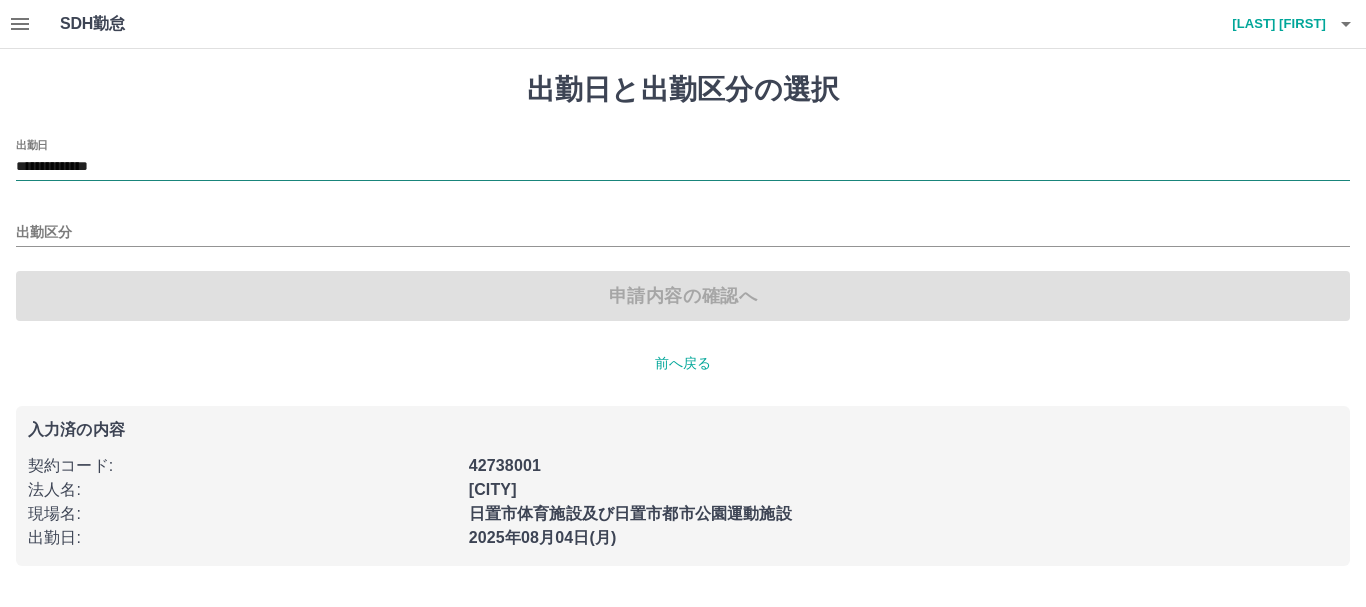 click on "**********" at bounding box center [683, 167] 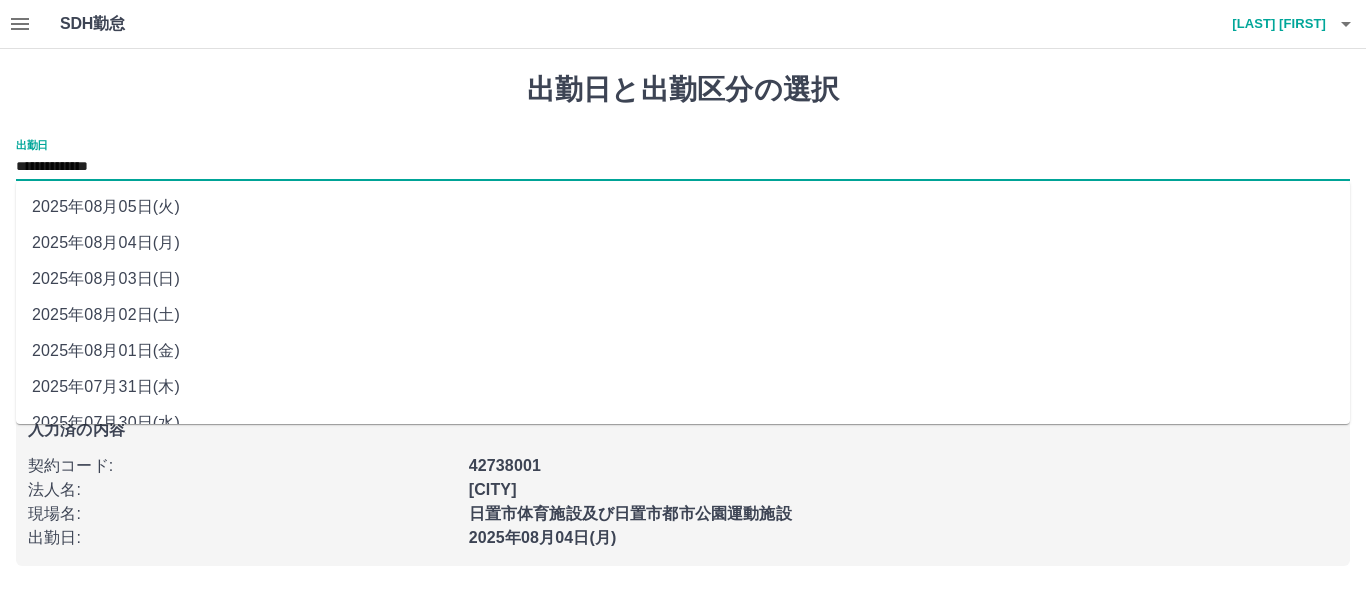 click on "2025年08月02日(土)" at bounding box center [683, 315] 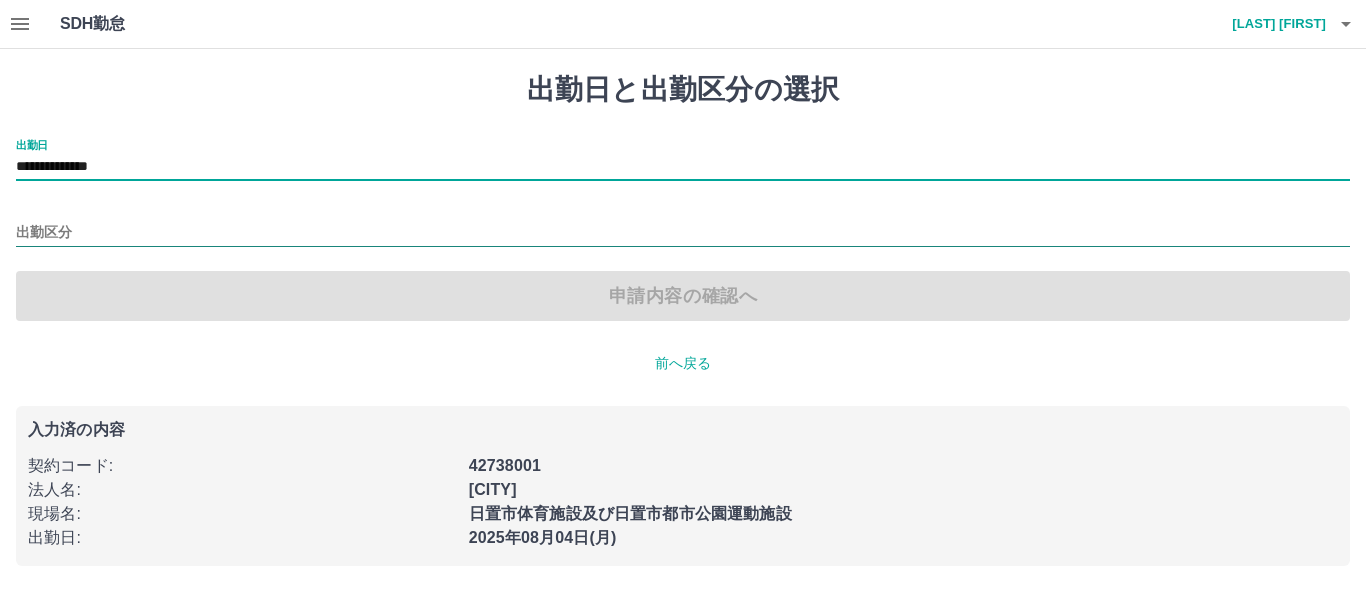 click on "出勤区分" at bounding box center [683, 233] 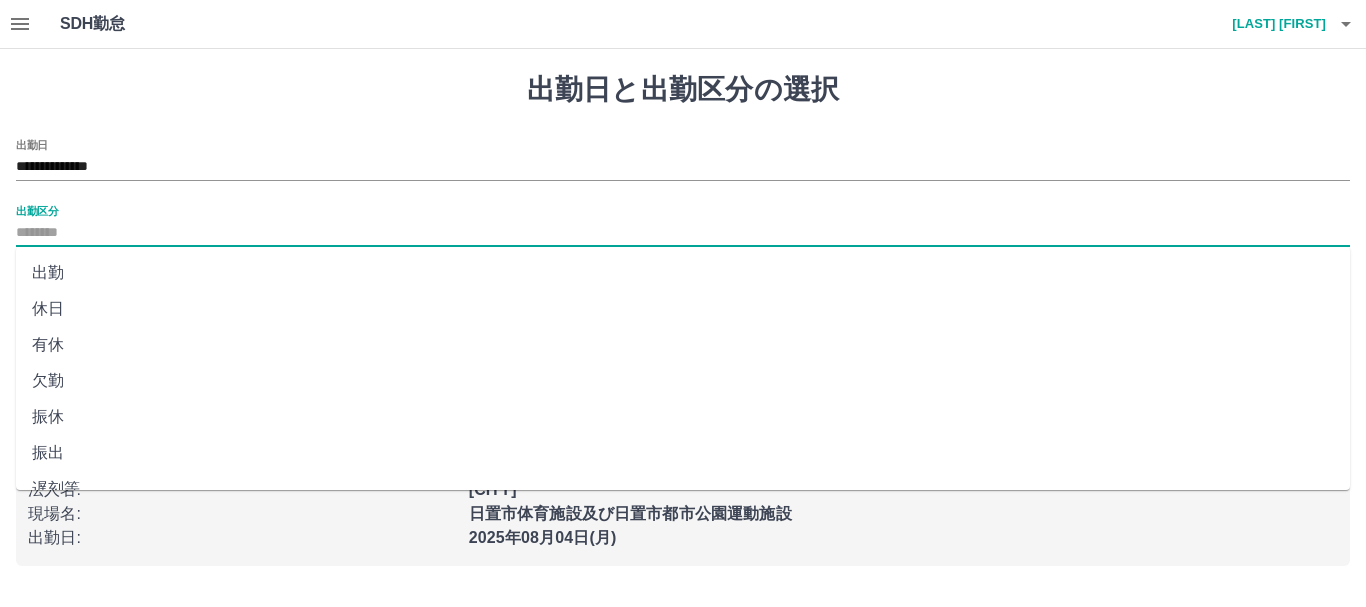click on "休日" at bounding box center (683, 309) 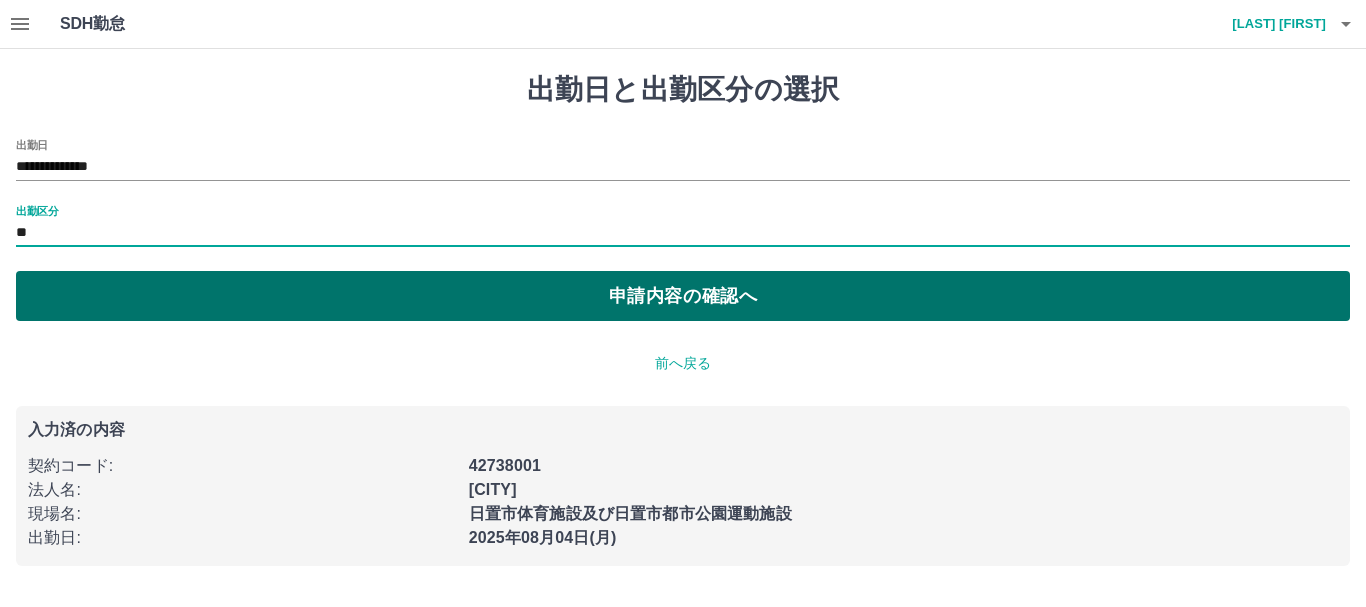 click on "申請内容の確認へ" at bounding box center (683, 296) 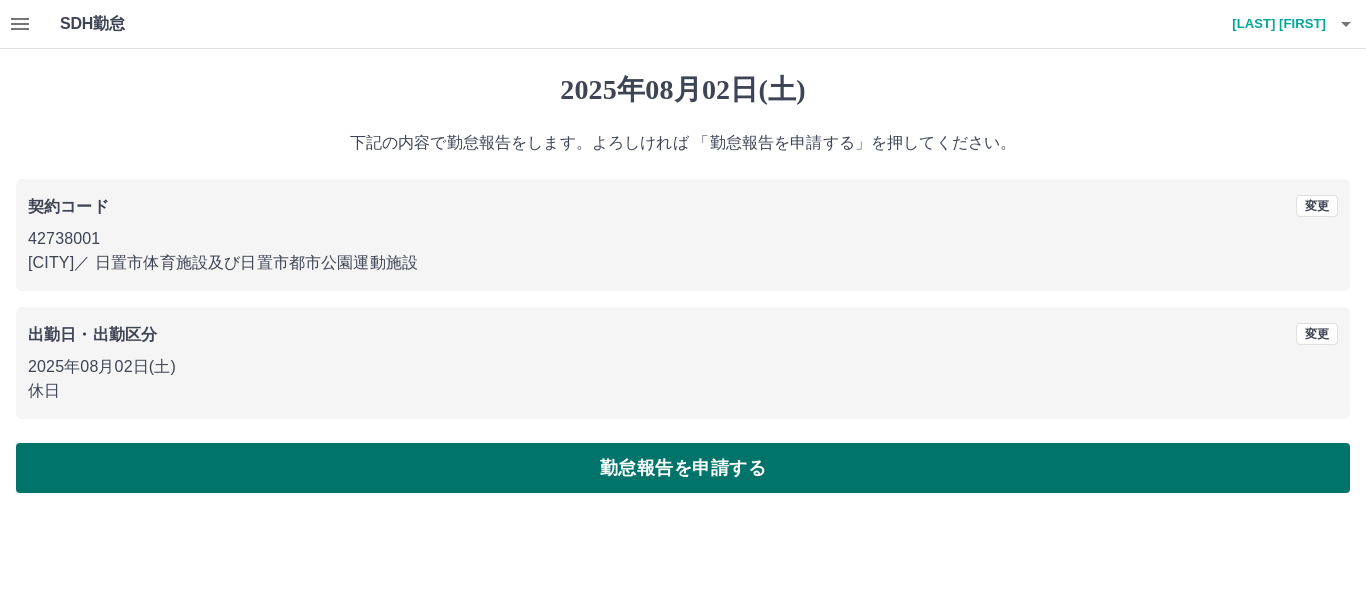 click on "勤怠報告を申請する" at bounding box center [683, 468] 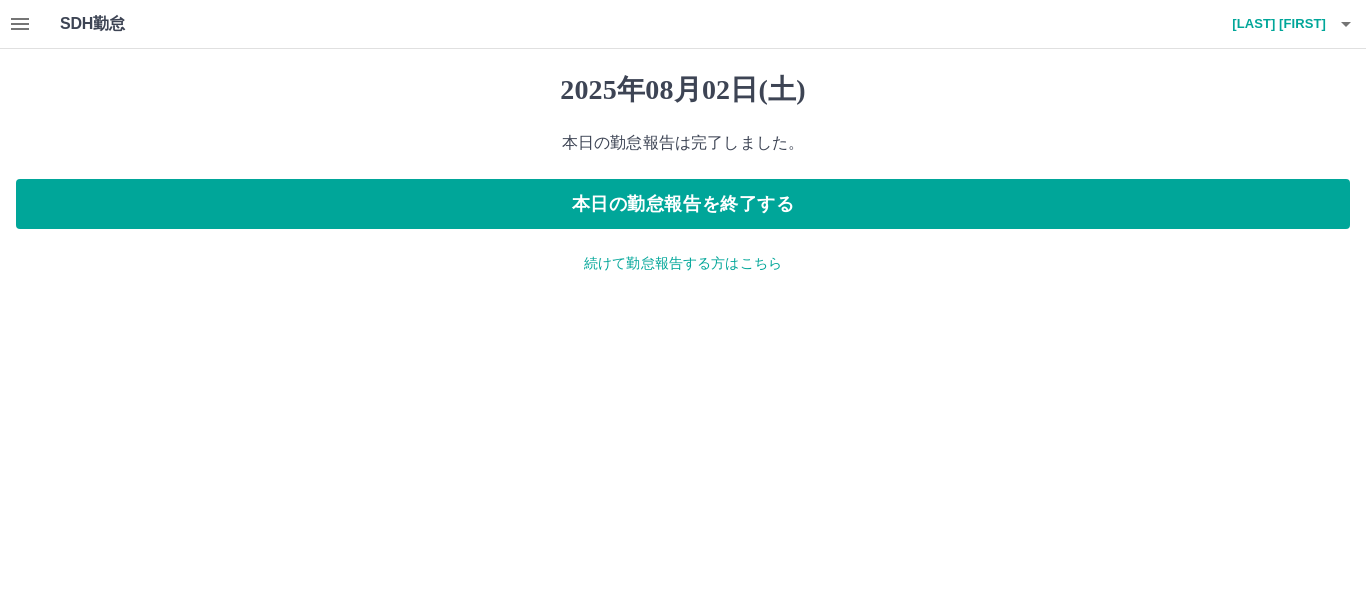 click 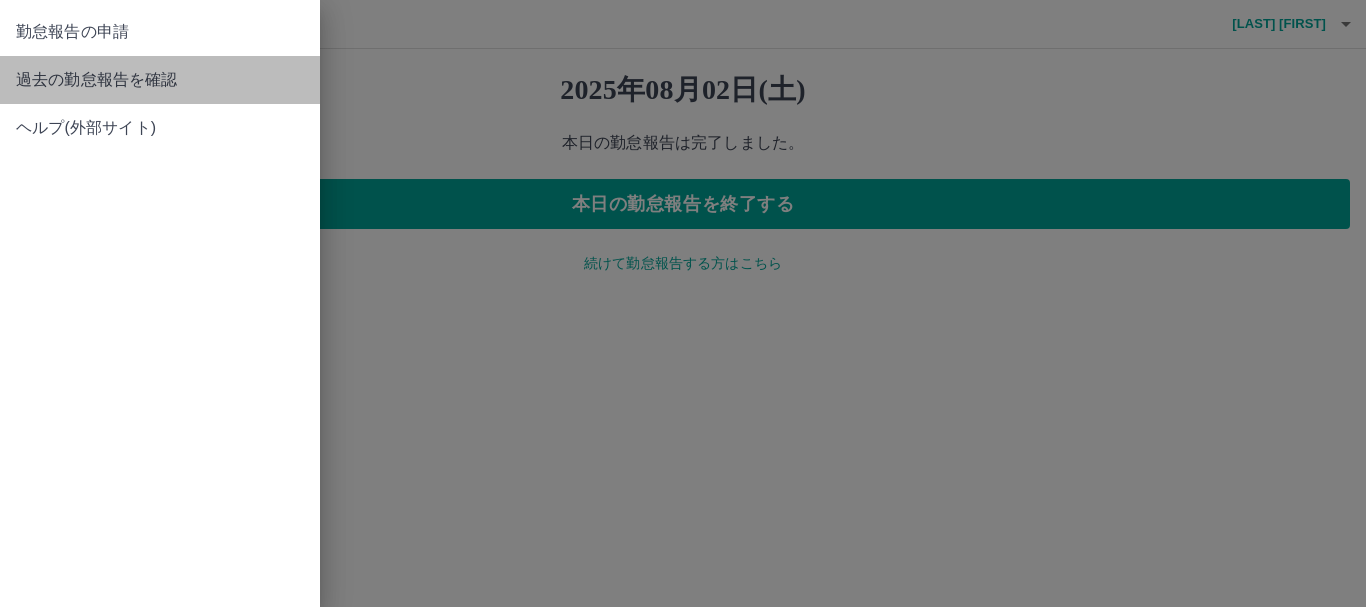 click on "過去の勤怠報告を確認" at bounding box center (160, 80) 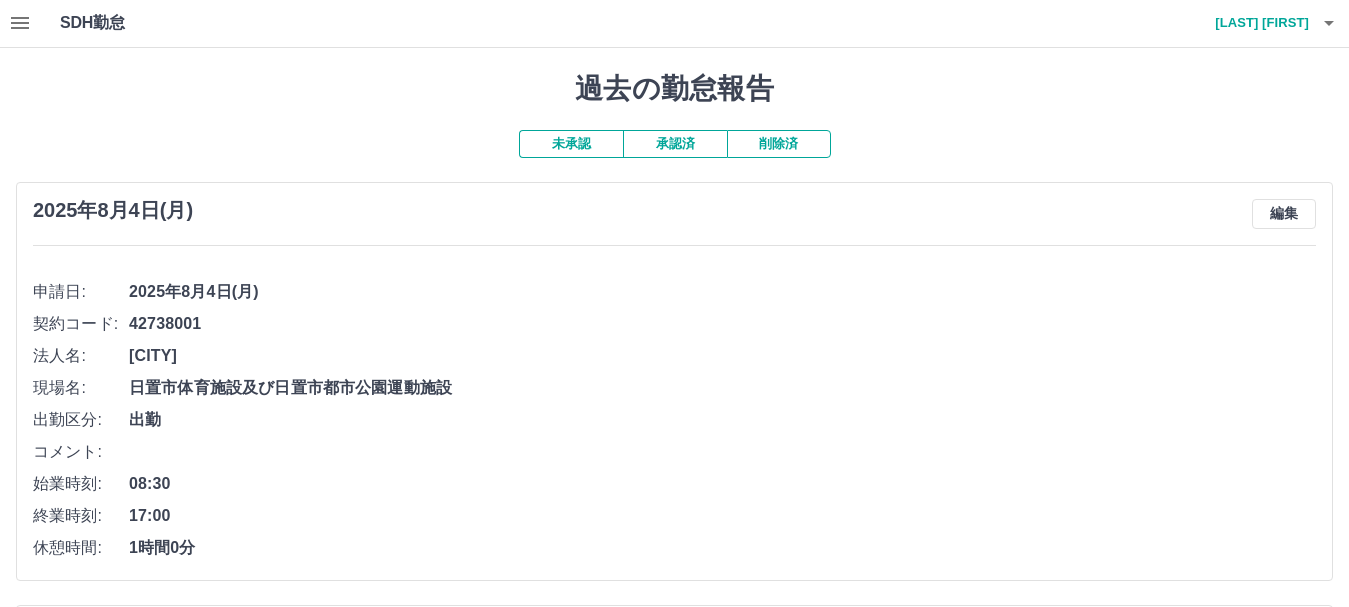 scroll, scrollTop: 0, scrollLeft: 0, axis: both 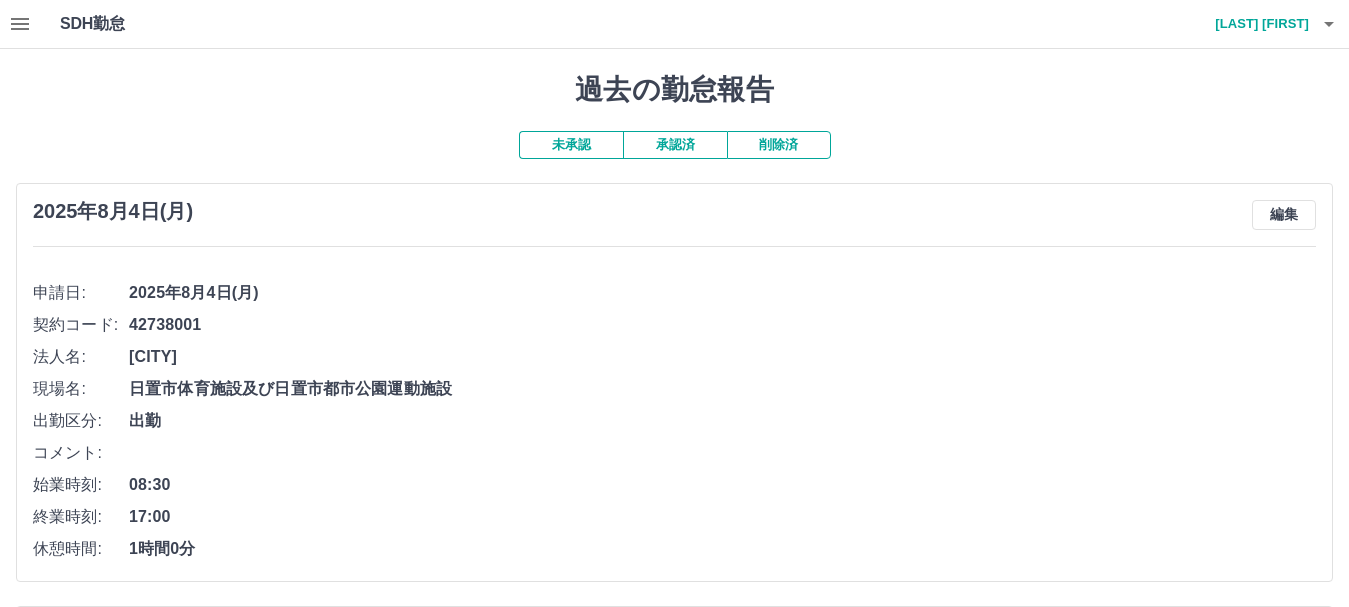 click 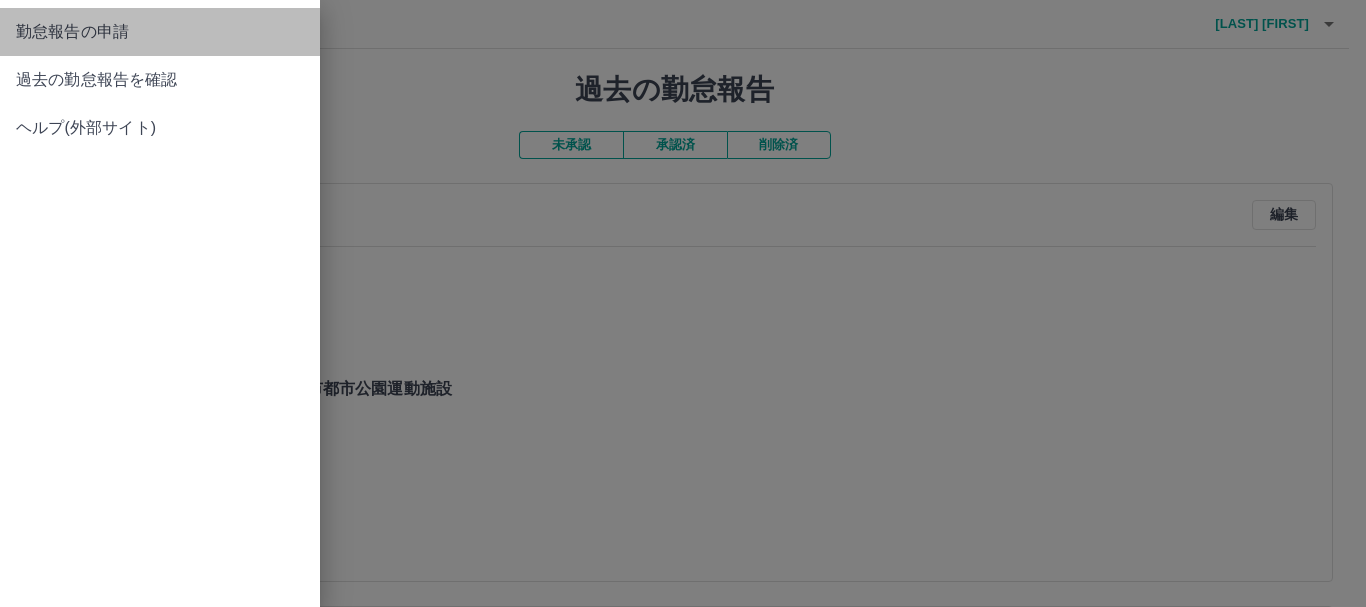 click on "勤怠報告の申請" at bounding box center (160, 32) 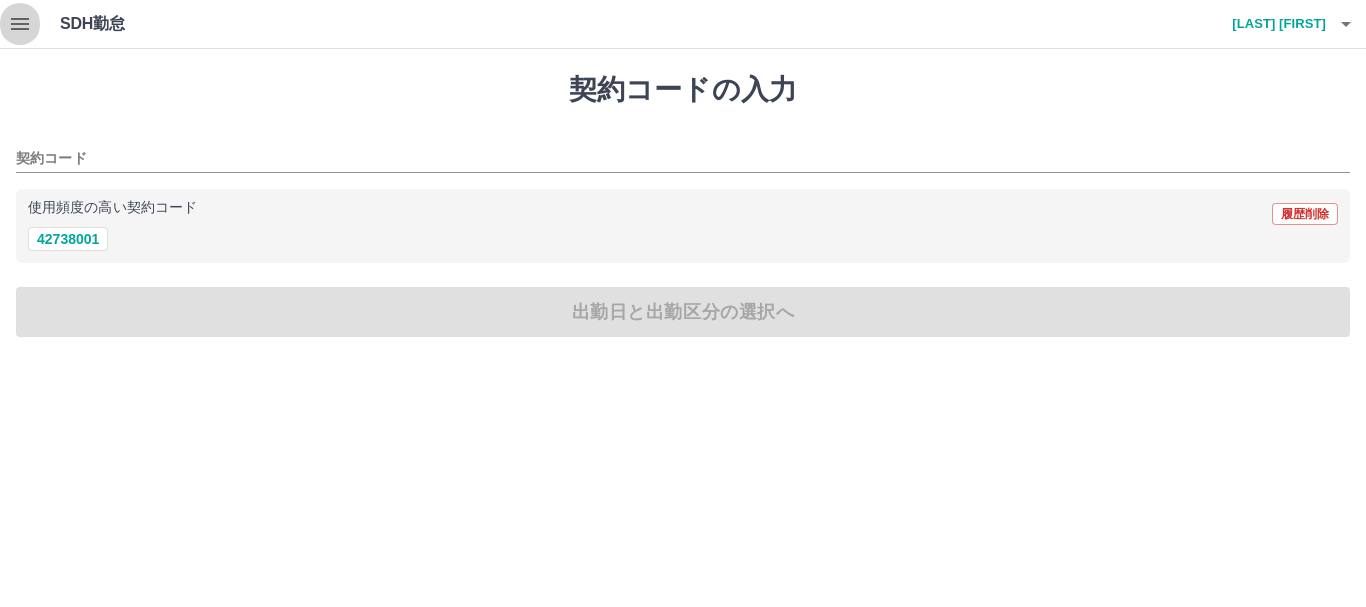 click 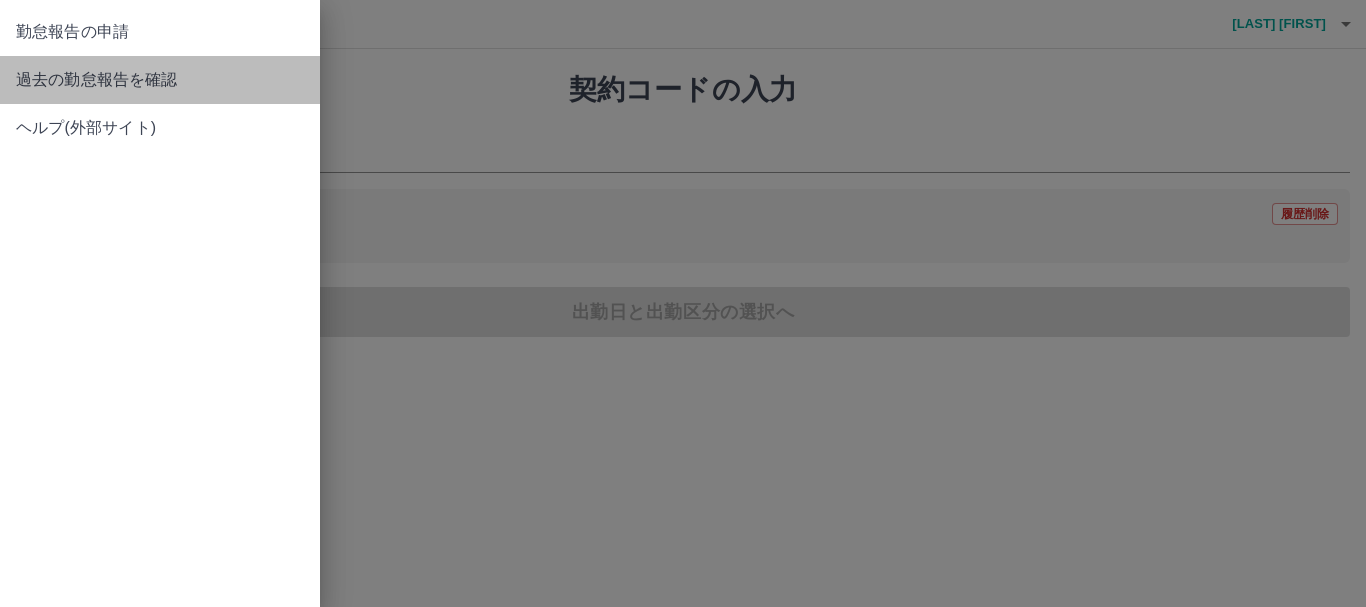 click on "過去の勤怠報告を確認" at bounding box center (160, 80) 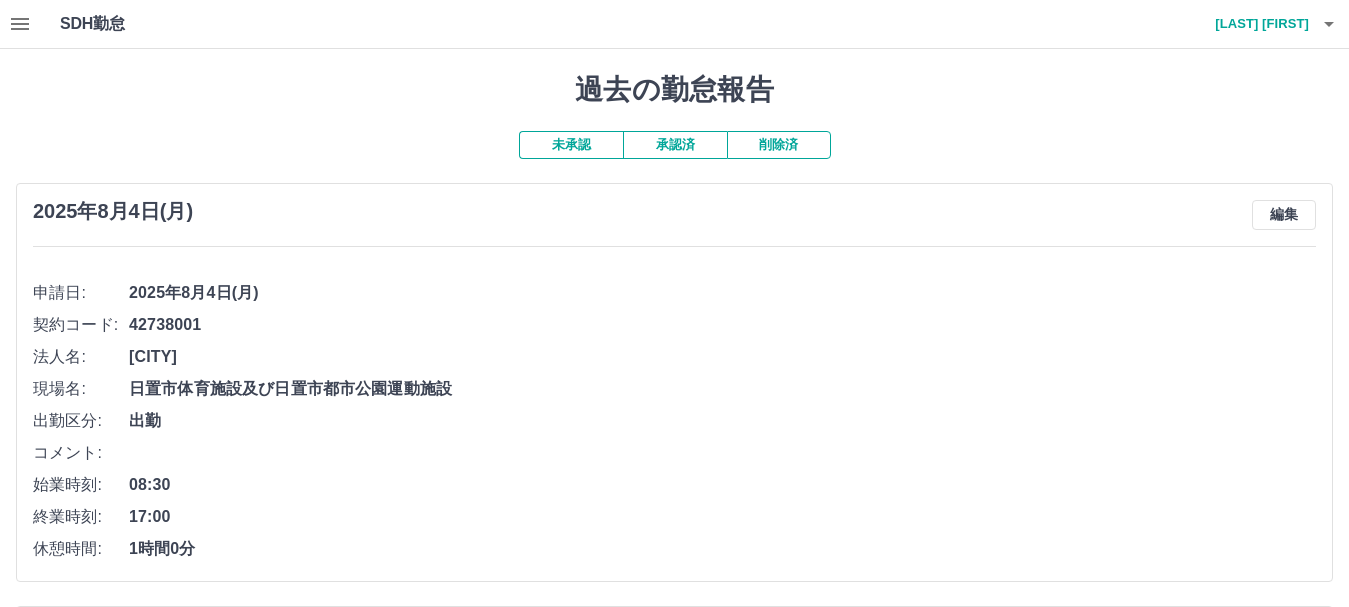 click on "承認済" at bounding box center (675, 145) 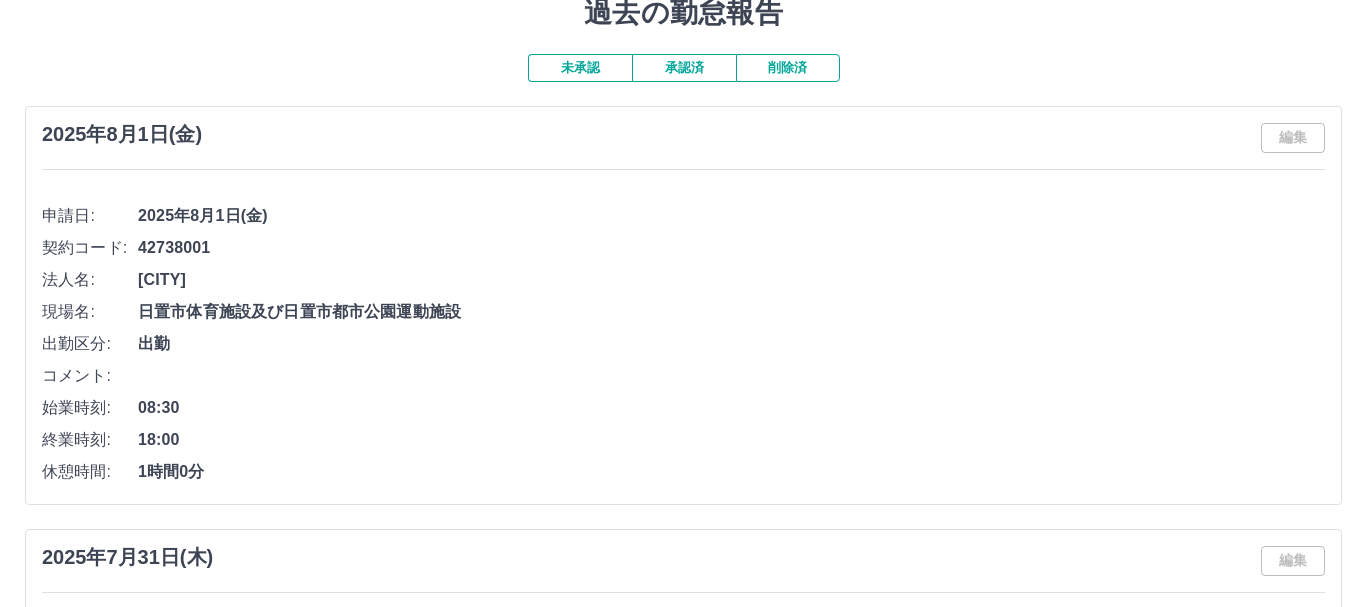 scroll, scrollTop: 0, scrollLeft: 0, axis: both 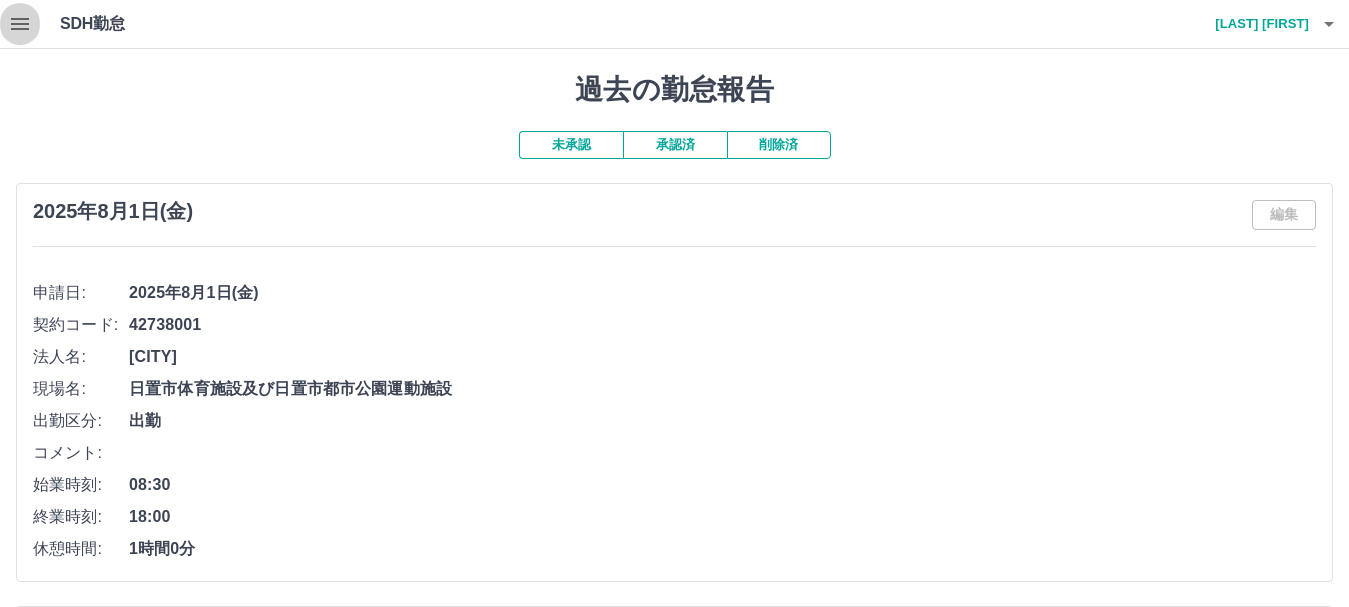 click 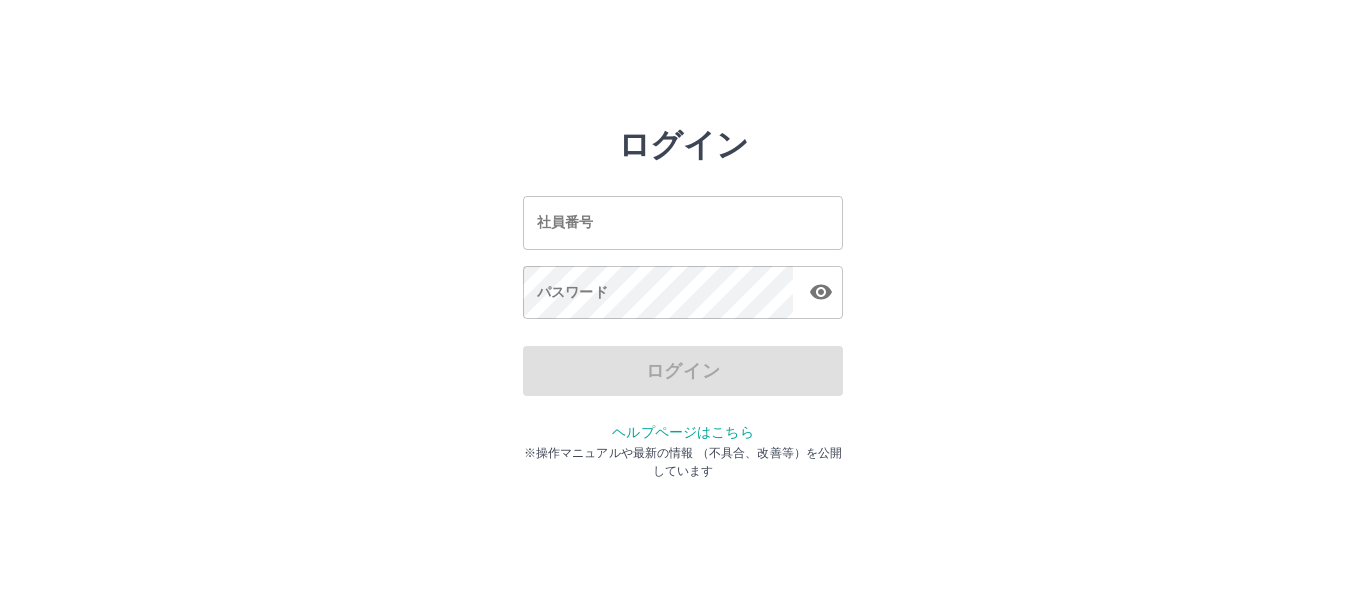 scroll, scrollTop: 0, scrollLeft: 0, axis: both 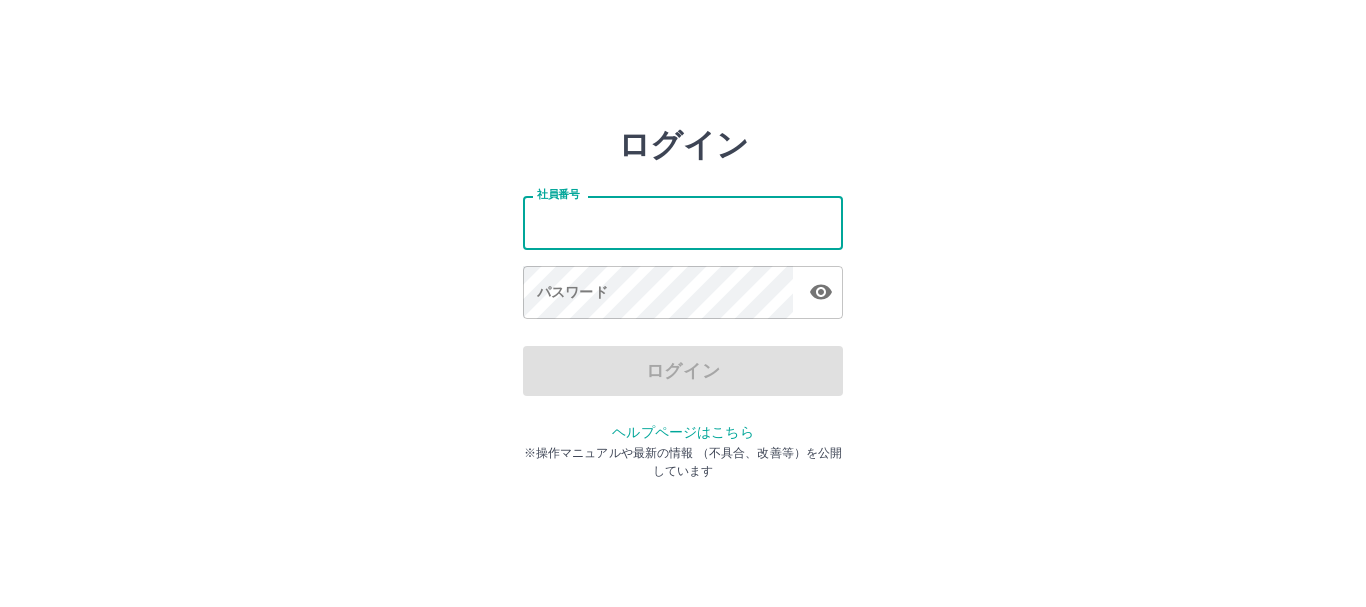 click on "社員番号" at bounding box center (683, 222) 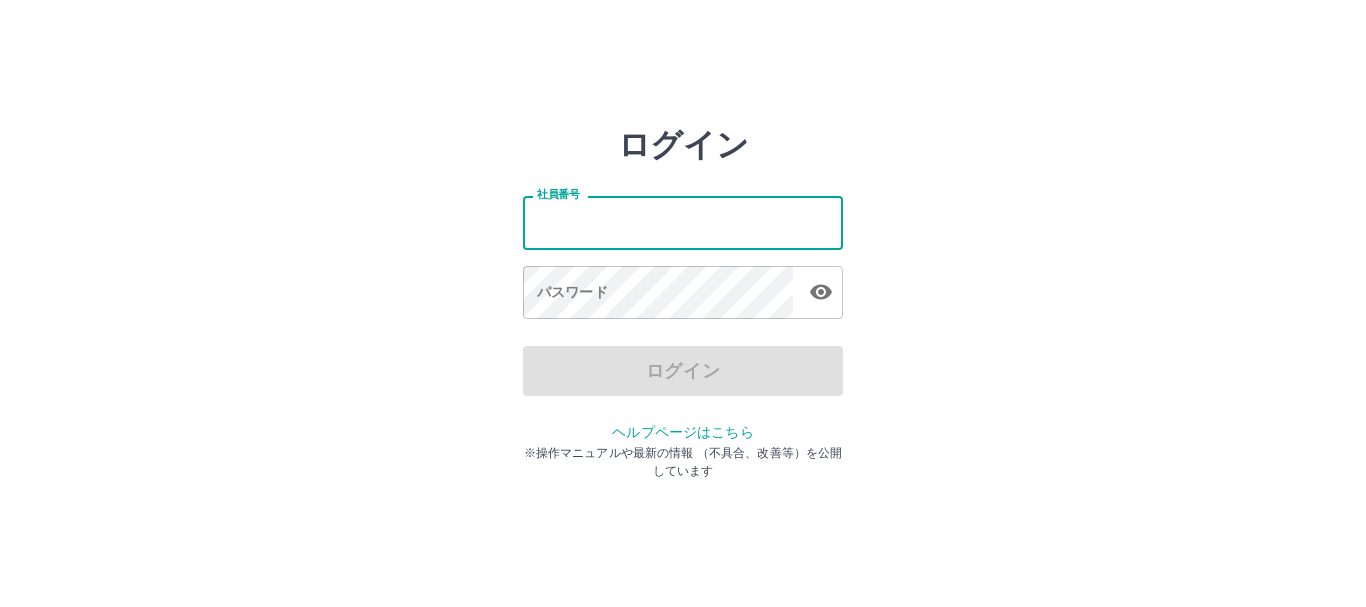 type on "*******" 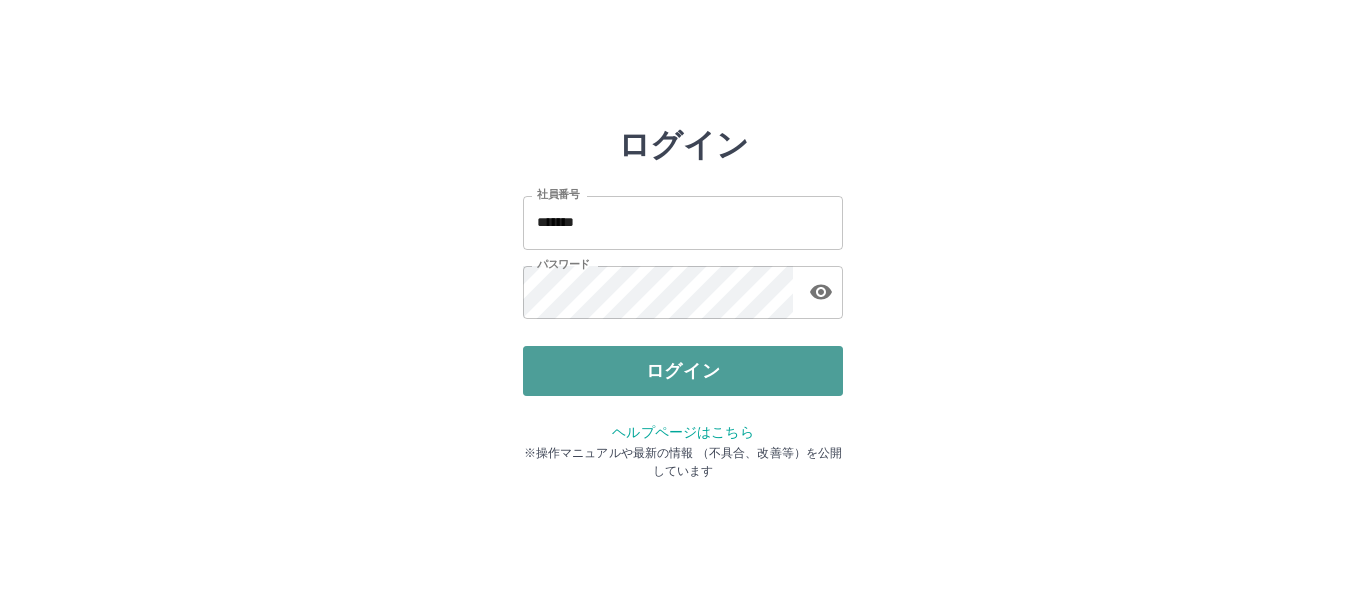 click on "ログイン" at bounding box center (683, 371) 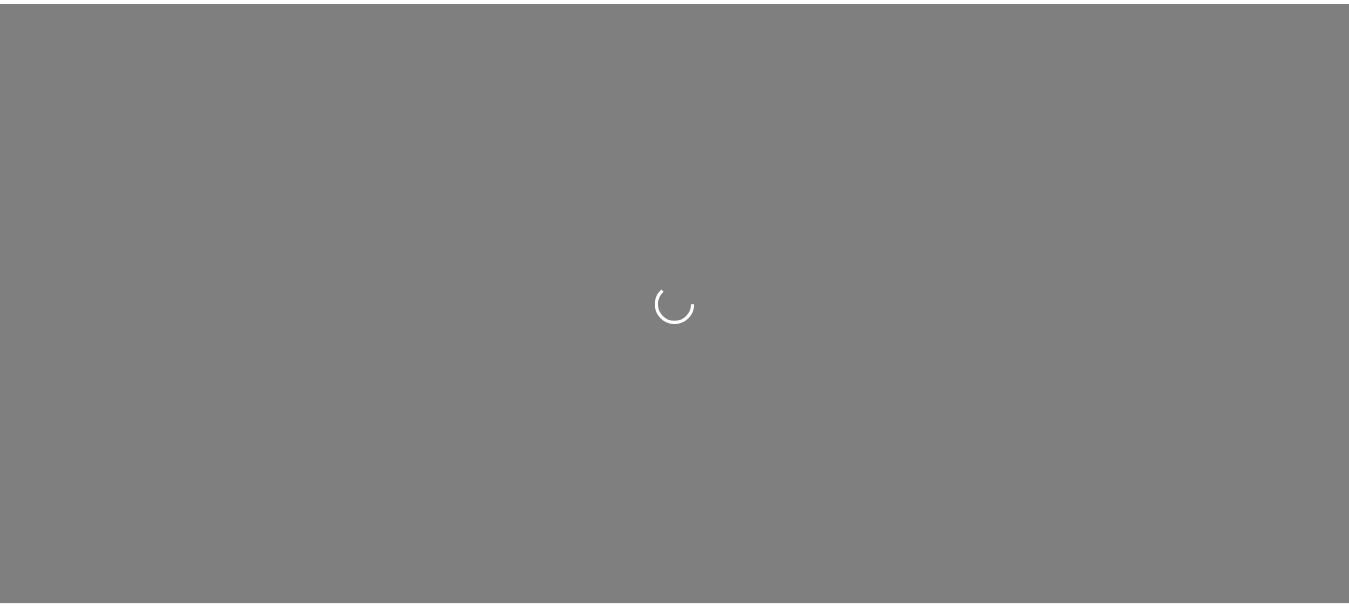 scroll, scrollTop: 0, scrollLeft: 0, axis: both 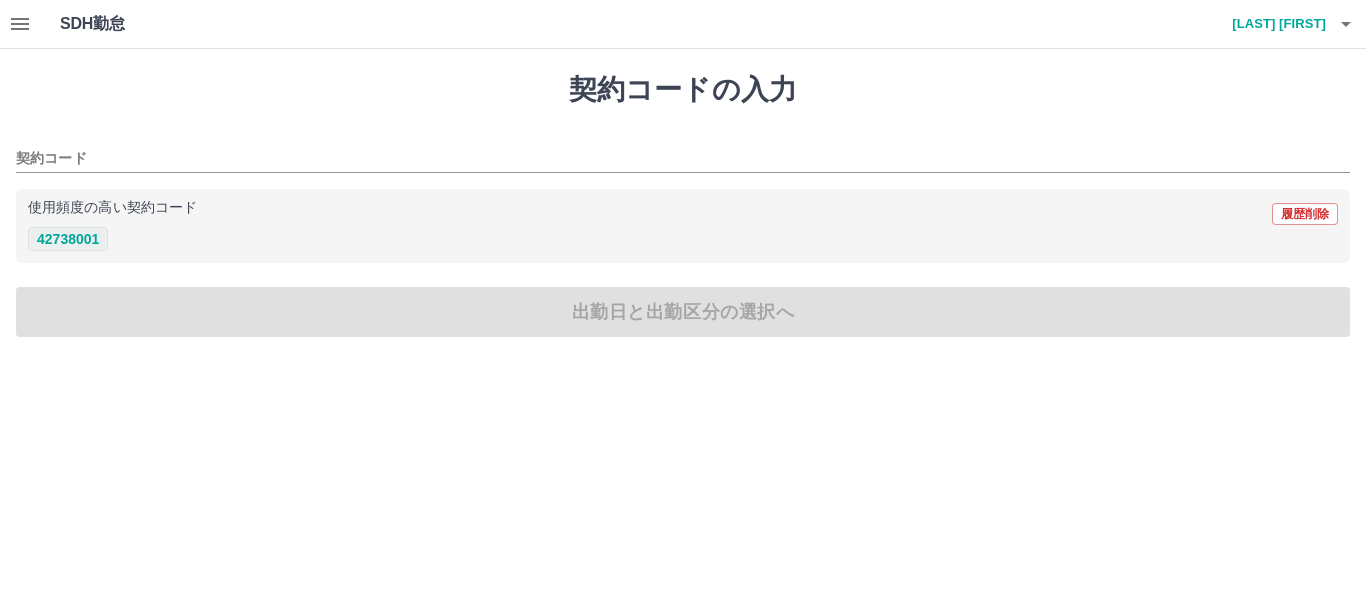 click on "42738001" at bounding box center [68, 239] 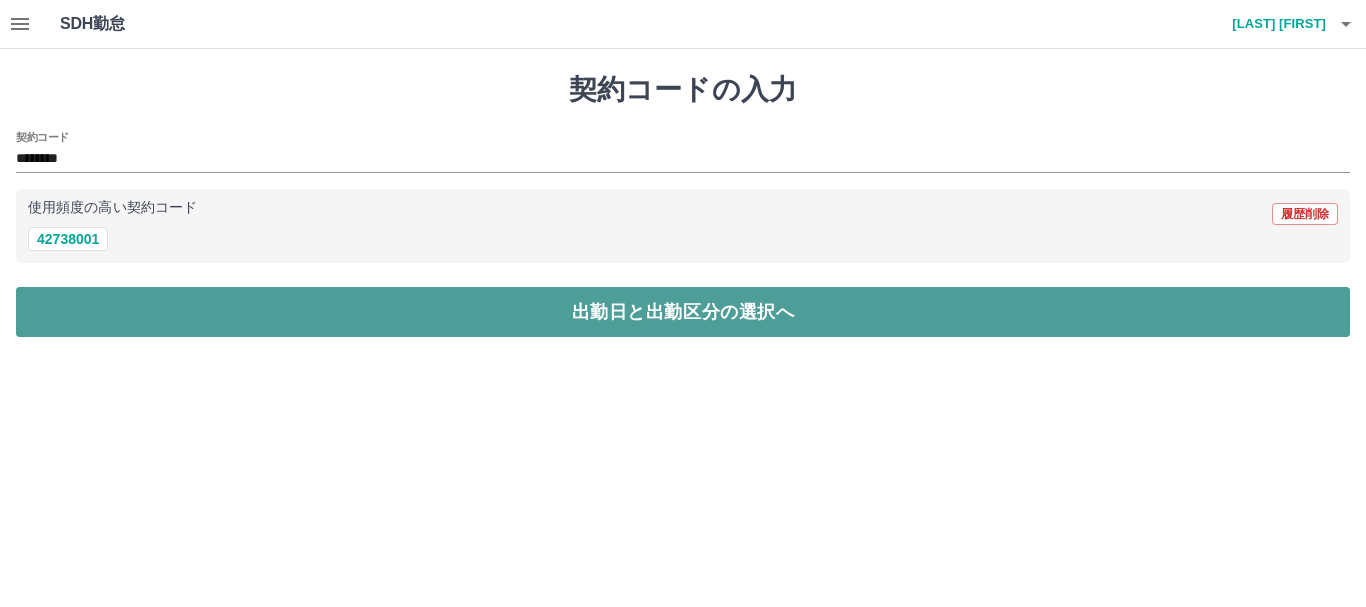click on "出勤日と出勤区分の選択へ" at bounding box center [683, 312] 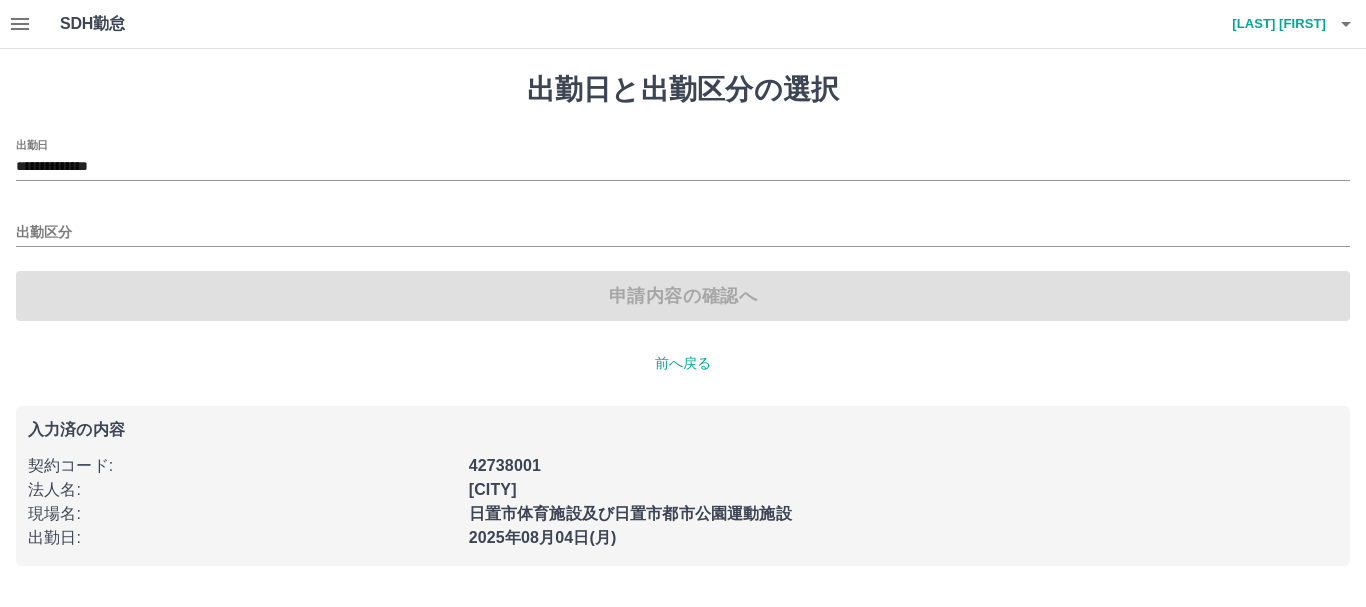click 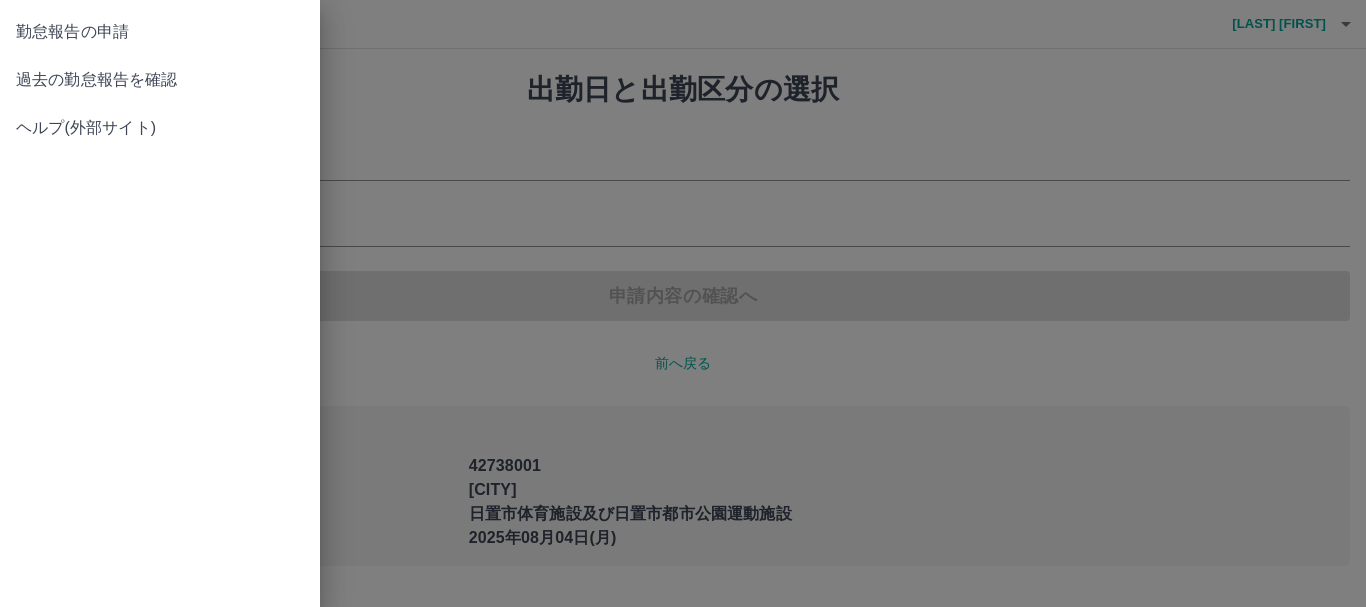 click on "過去の勤怠報告を確認" at bounding box center [160, 80] 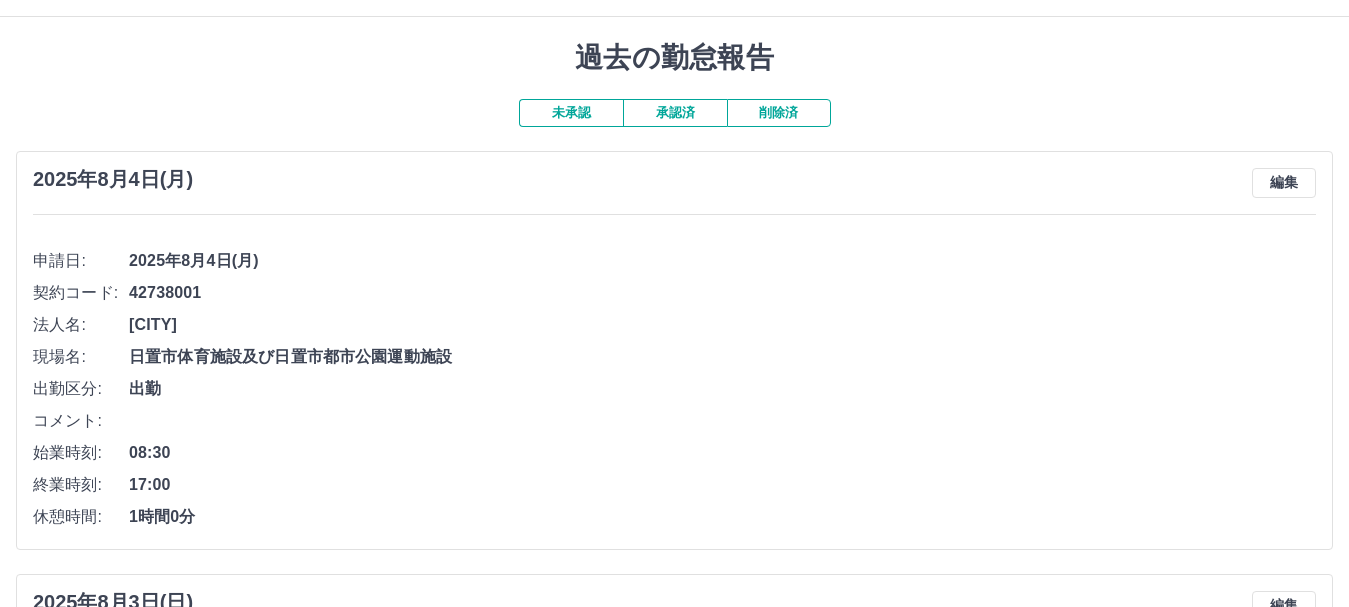 scroll, scrollTop: 0, scrollLeft: 0, axis: both 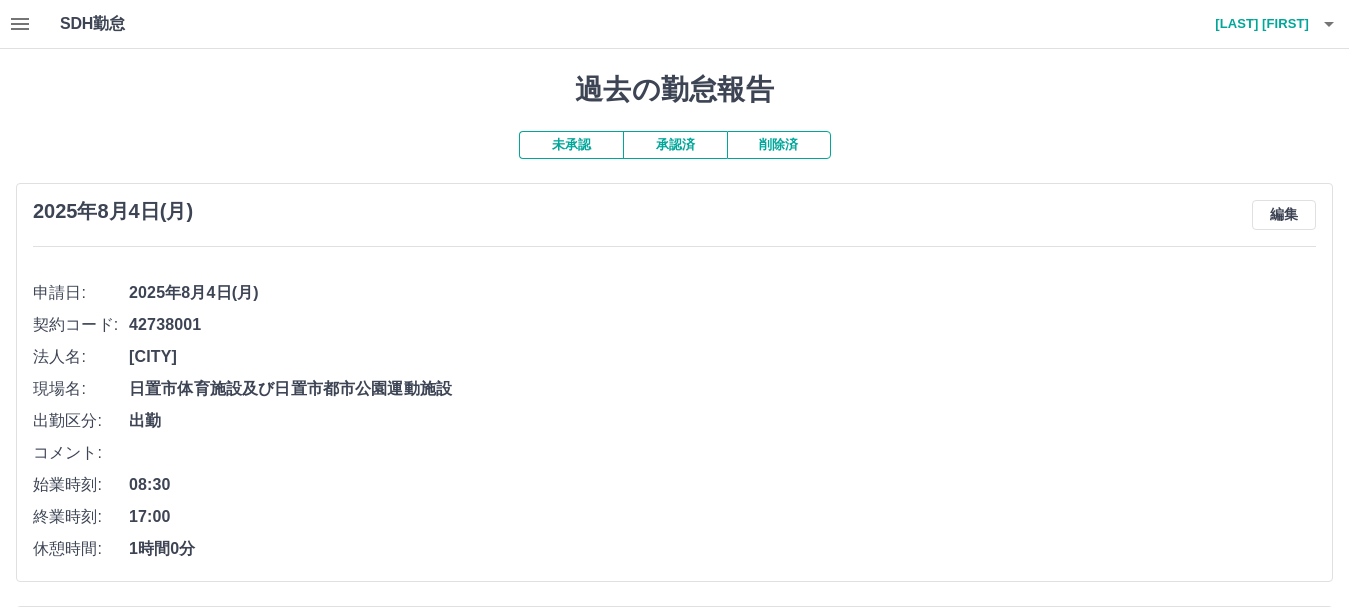 click on "承認済" at bounding box center [675, 145] 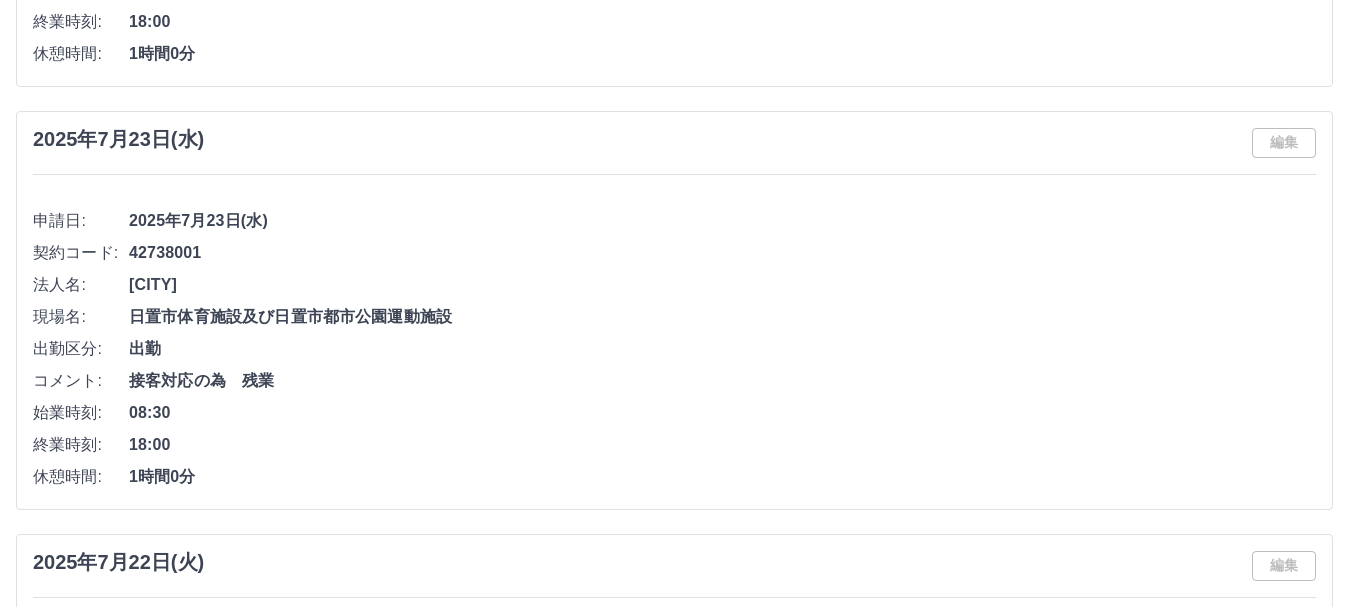 scroll, scrollTop: 3600, scrollLeft: 0, axis: vertical 